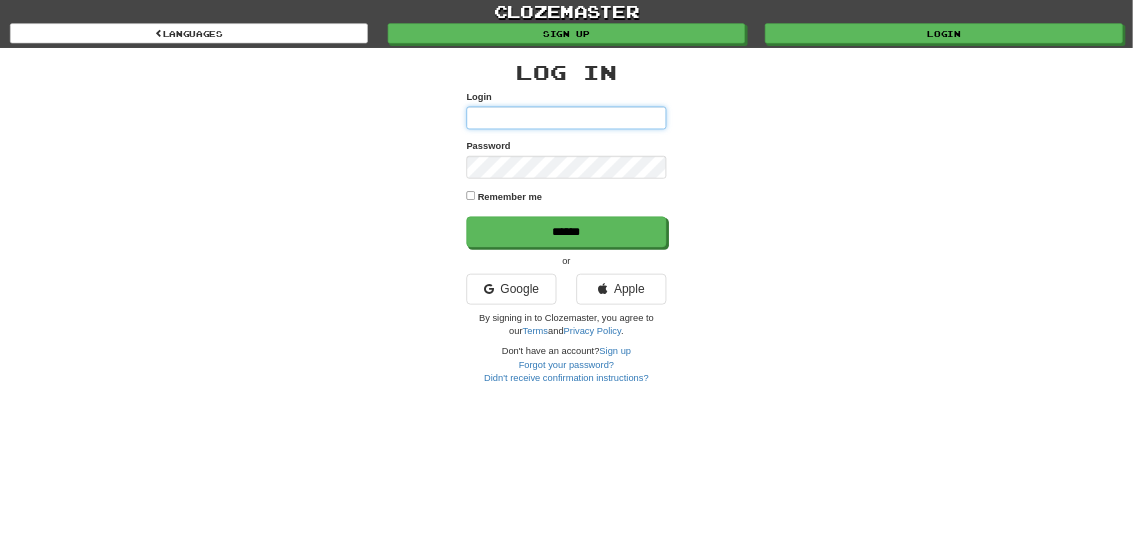 scroll, scrollTop: 0, scrollLeft: 0, axis: both 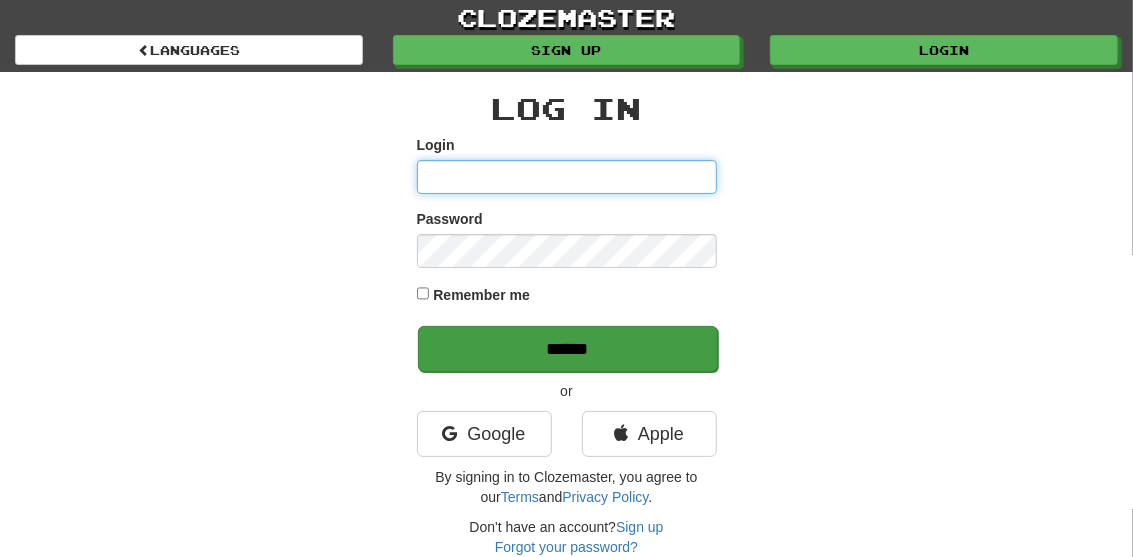 type on "********" 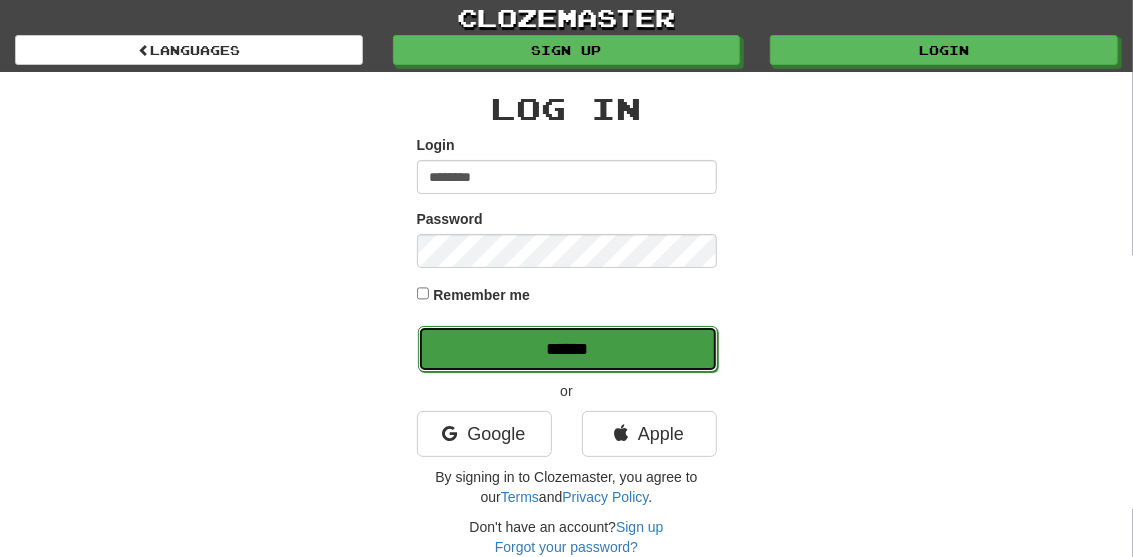 click on "******" at bounding box center (568, 349) 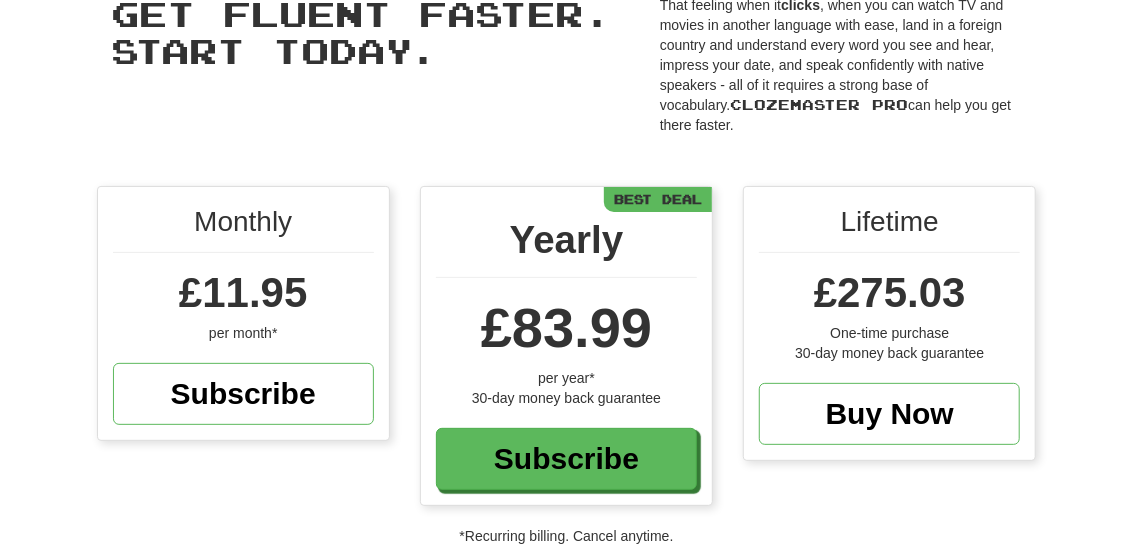 scroll, scrollTop: 0, scrollLeft: 0, axis: both 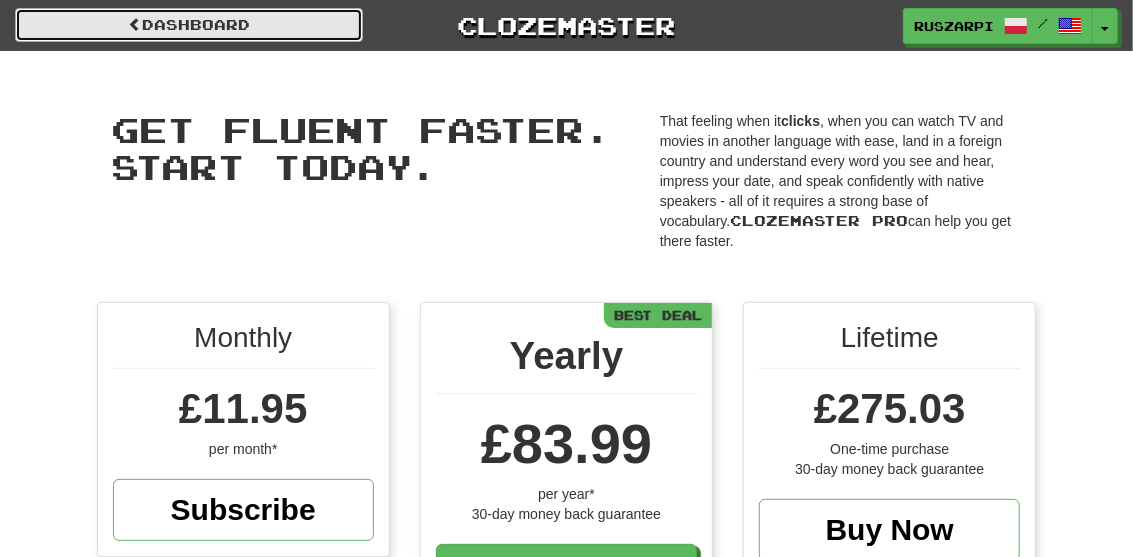 click on "Dashboard" at bounding box center [189, 25] 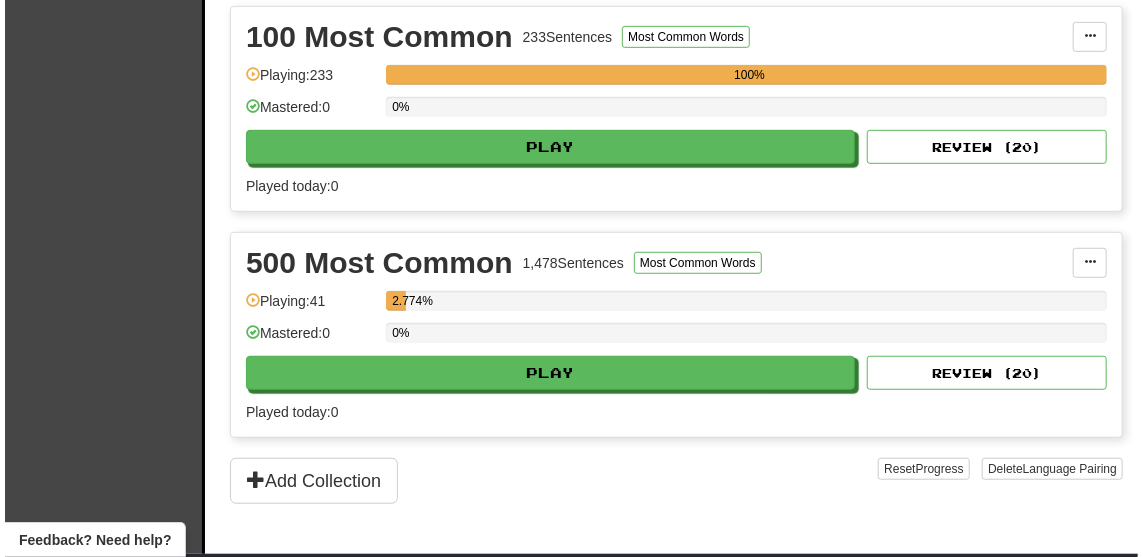 scroll, scrollTop: 466, scrollLeft: 0, axis: vertical 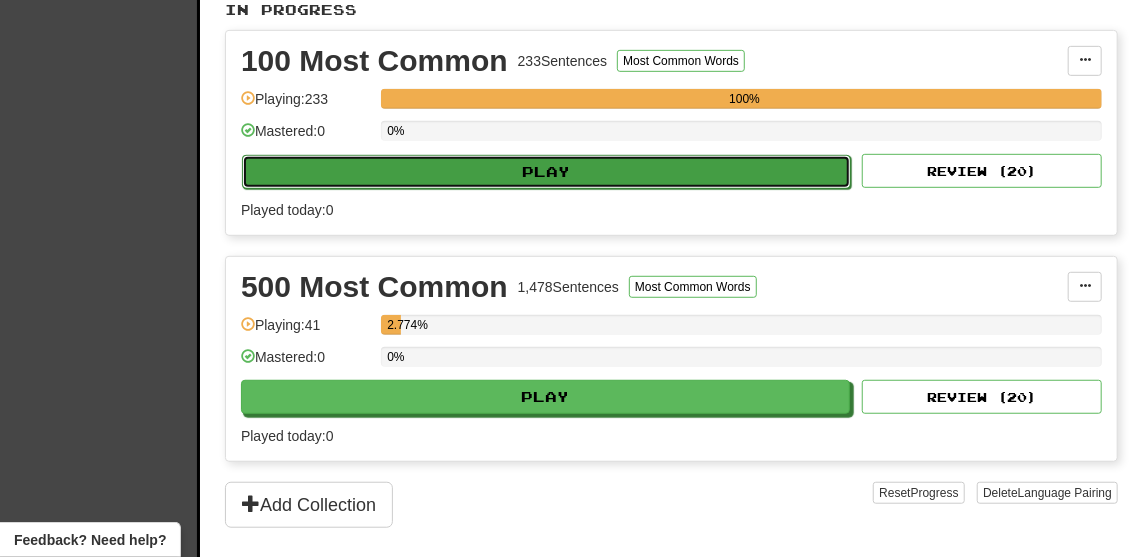 click on "Play" at bounding box center [546, 172] 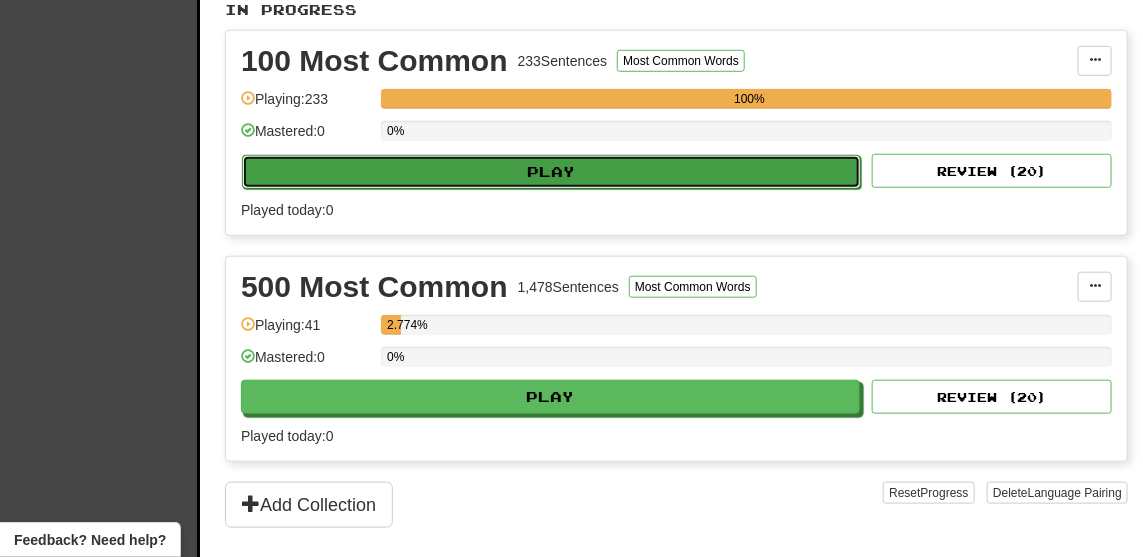 select on "**" 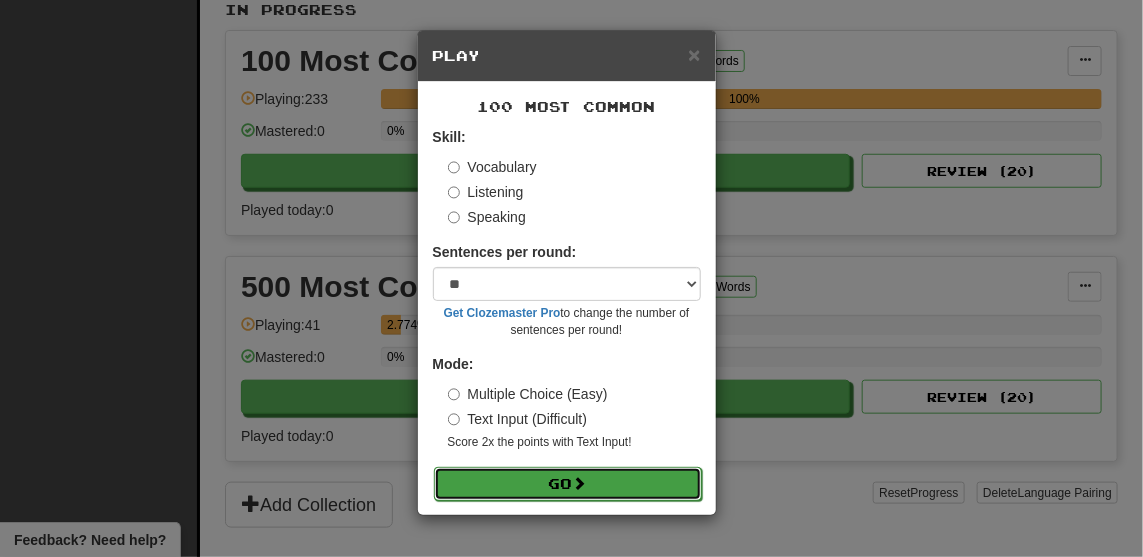click on "Go" at bounding box center (568, 484) 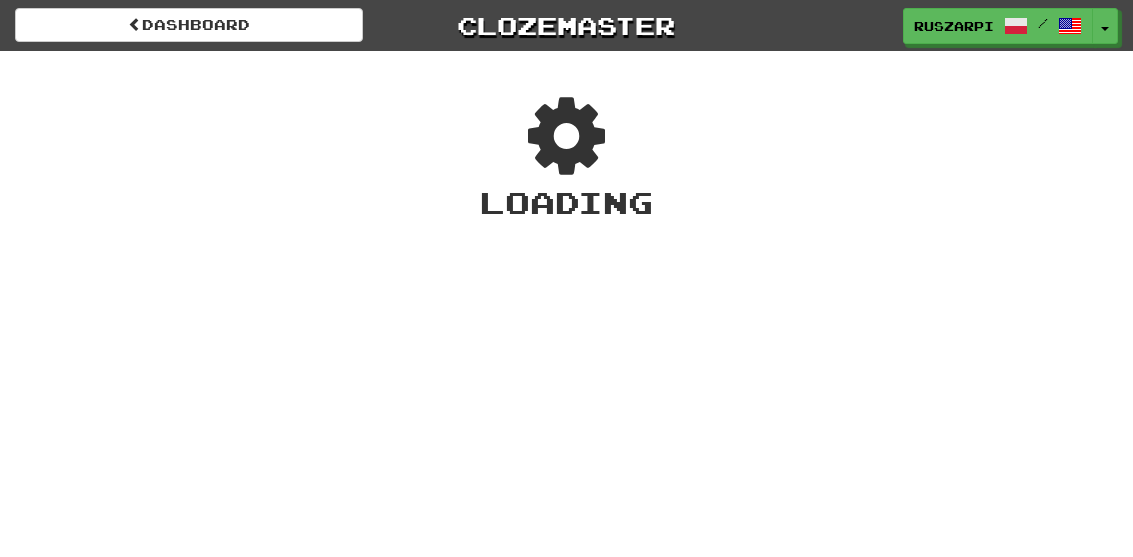 scroll, scrollTop: 0, scrollLeft: 0, axis: both 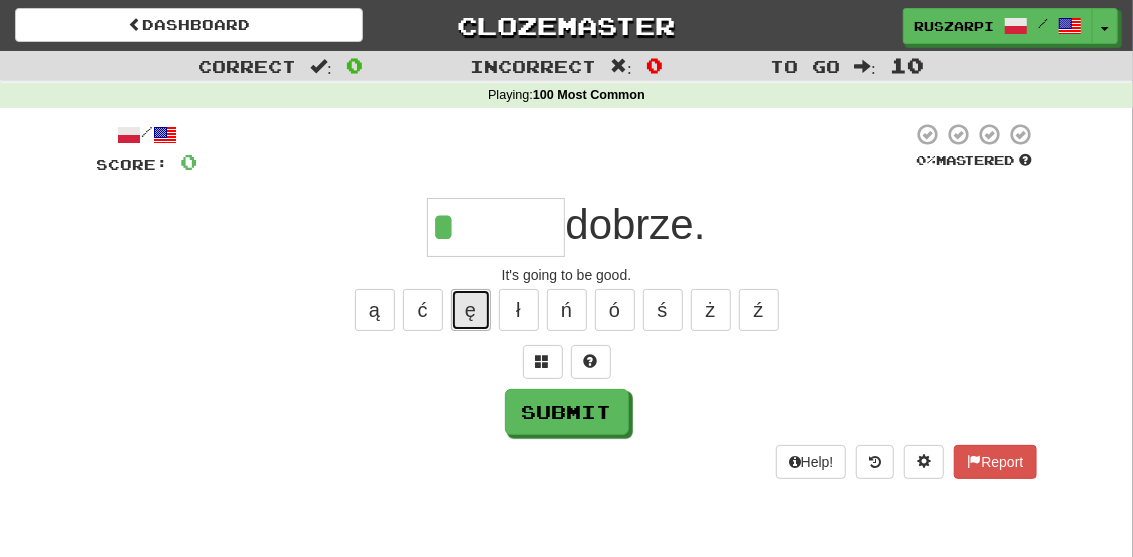 click on "ę" at bounding box center (471, 310) 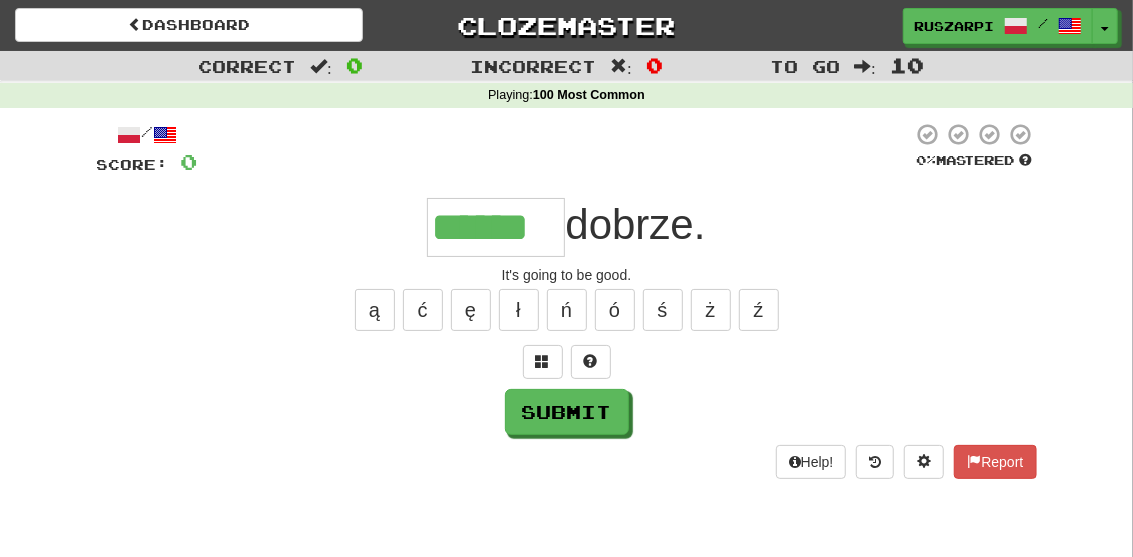 type on "******" 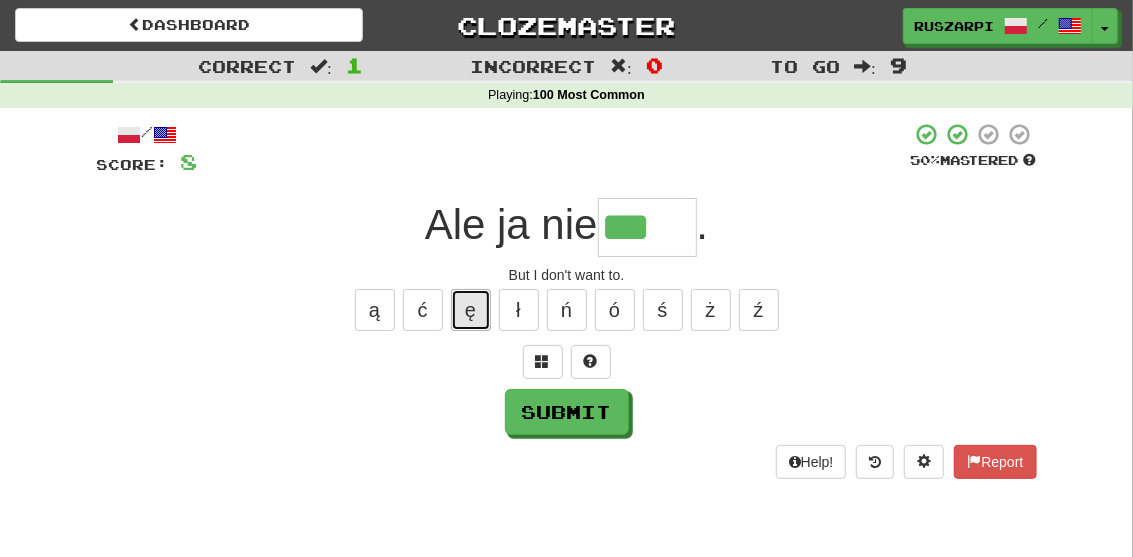 click on "ę" at bounding box center [471, 310] 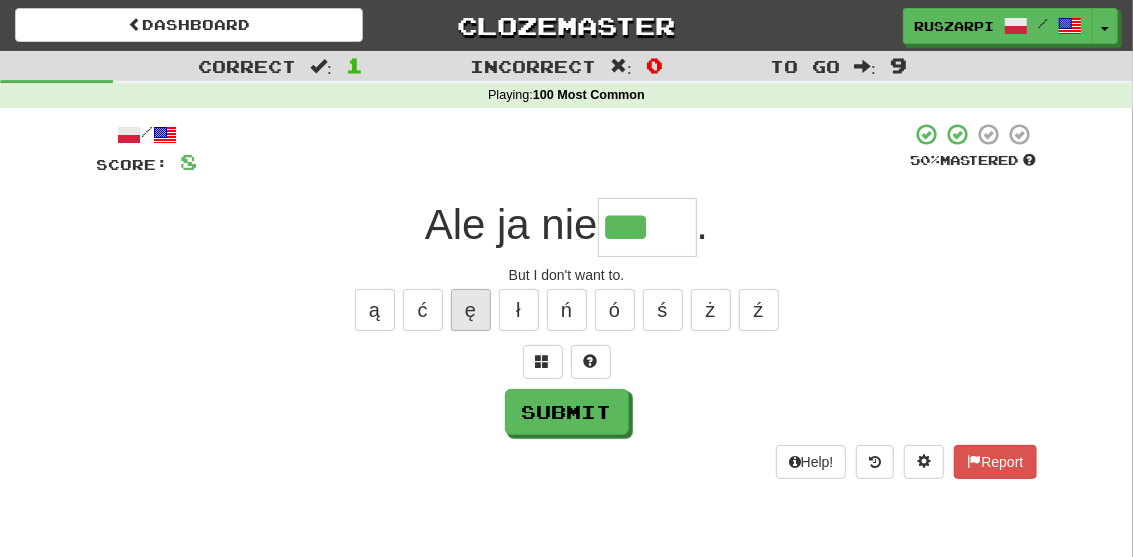 type on "****" 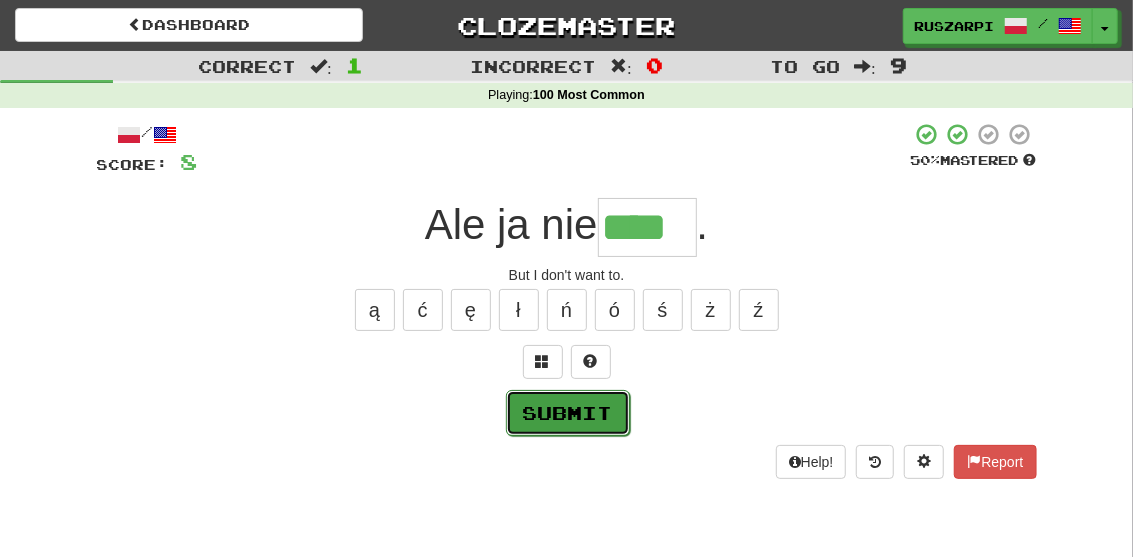 click on "Submit" at bounding box center [568, 413] 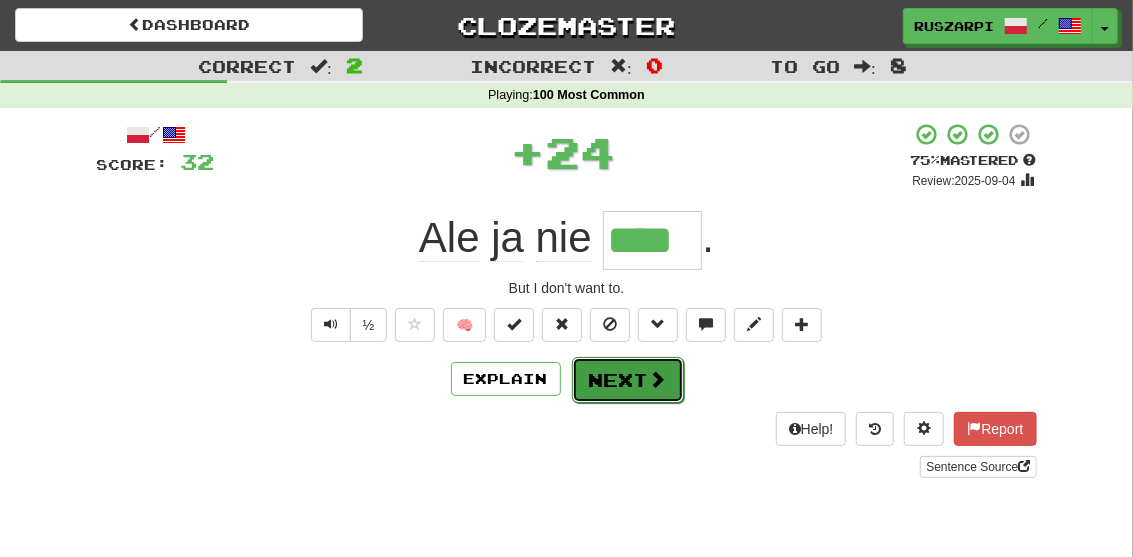 click at bounding box center (658, 379) 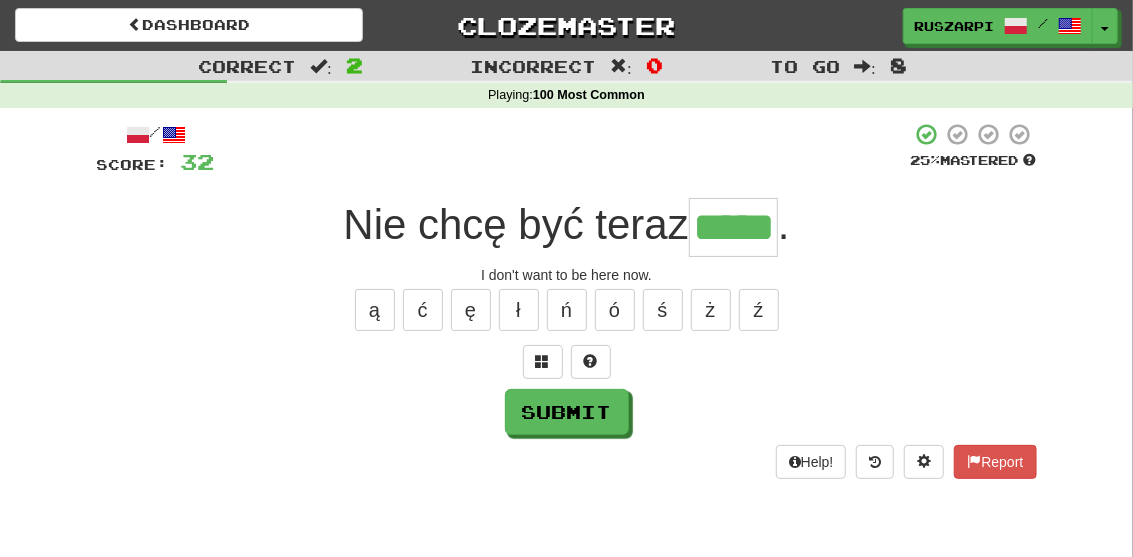 type on "*****" 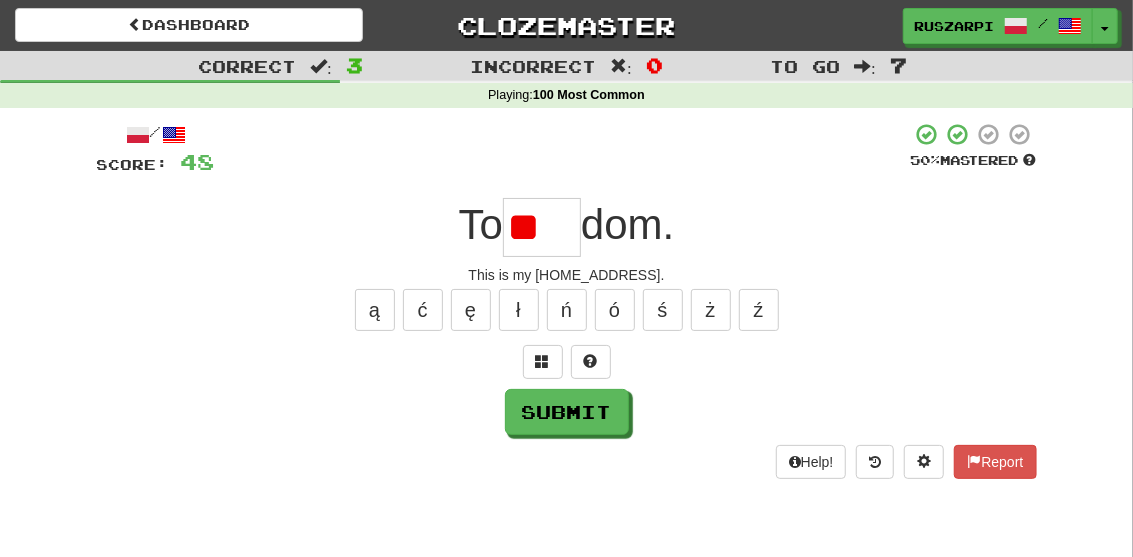 type on "*" 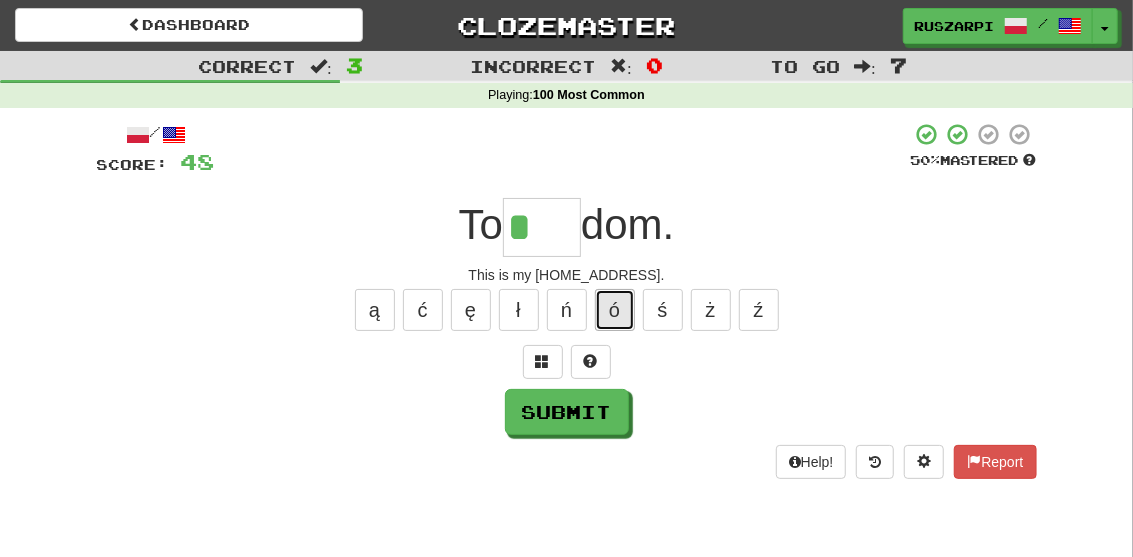 click on "ó" at bounding box center (615, 310) 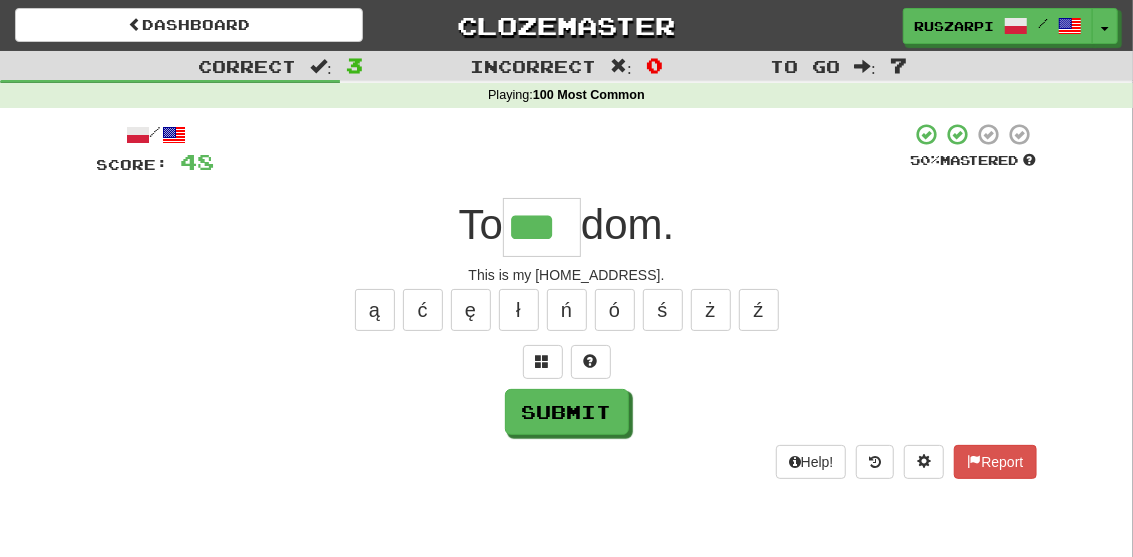 type on "***" 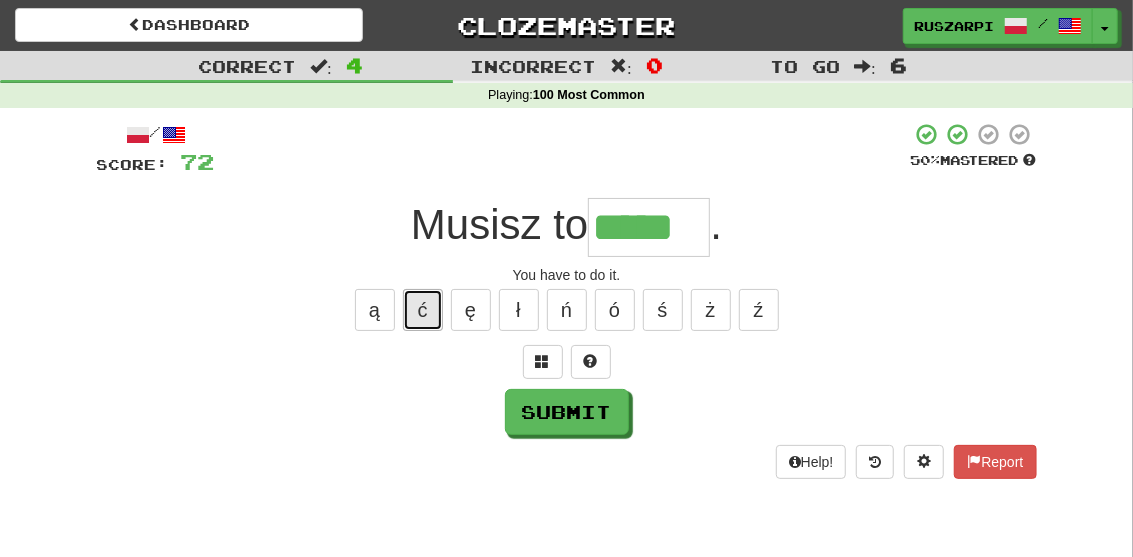 click on "ć" at bounding box center (423, 310) 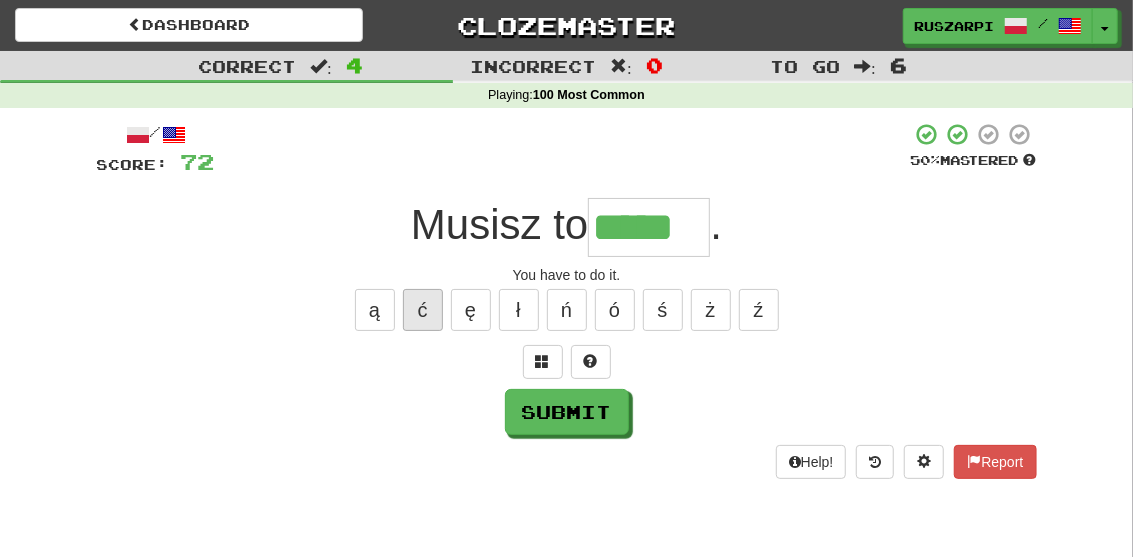 type on "******" 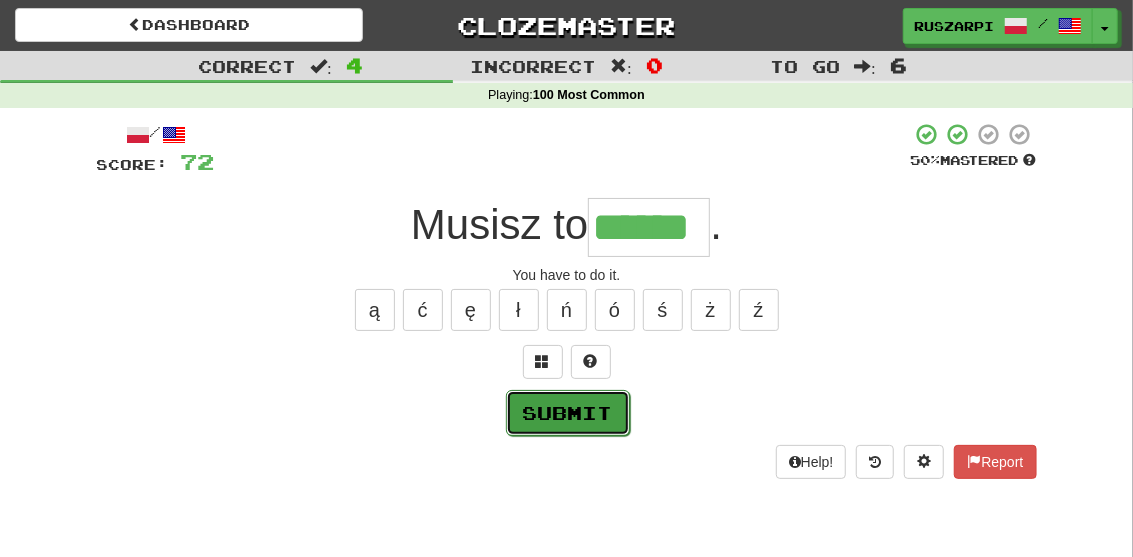 click on "Submit" at bounding box center (568, 413) 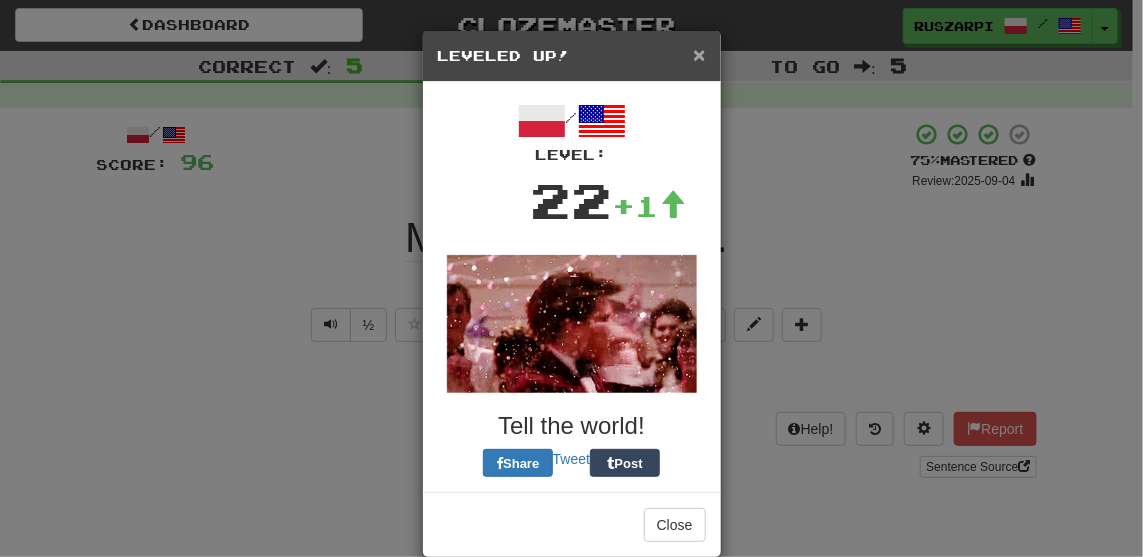 click on "×" at bounding box center [699, 54] 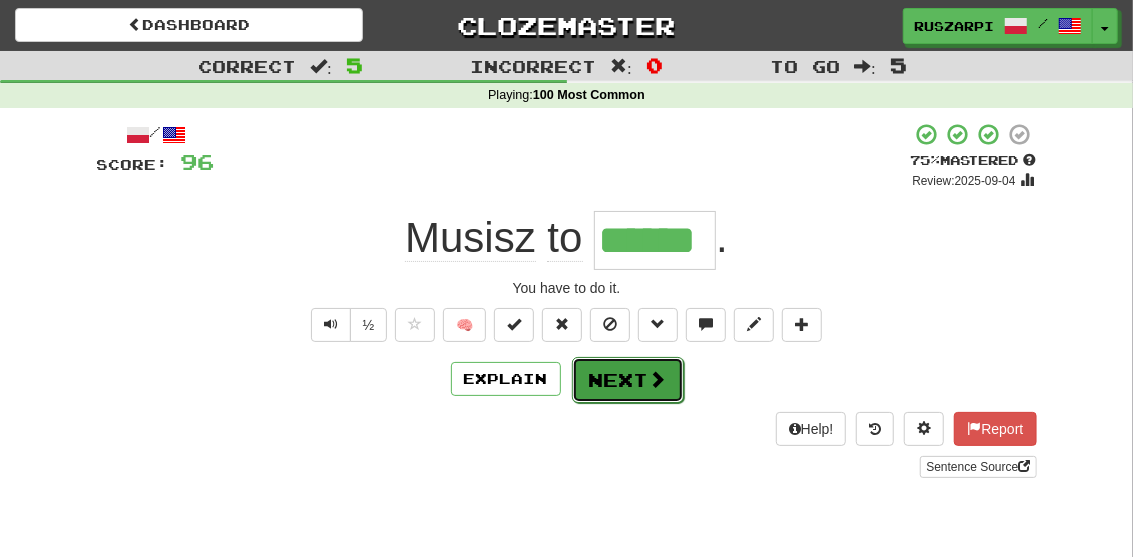 click on "Next" at bounding box center [628, 380] 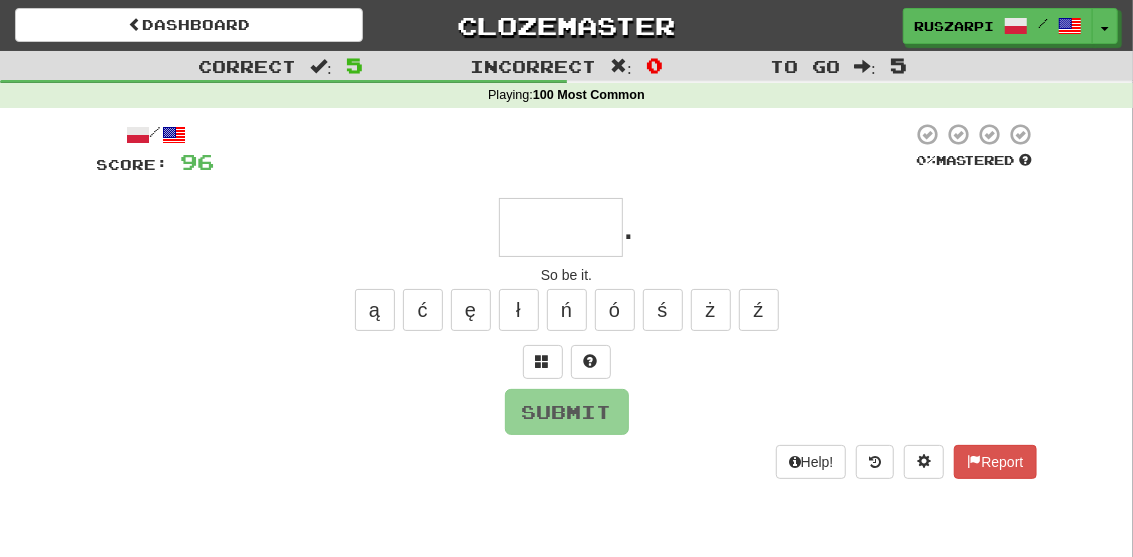 type on "*" 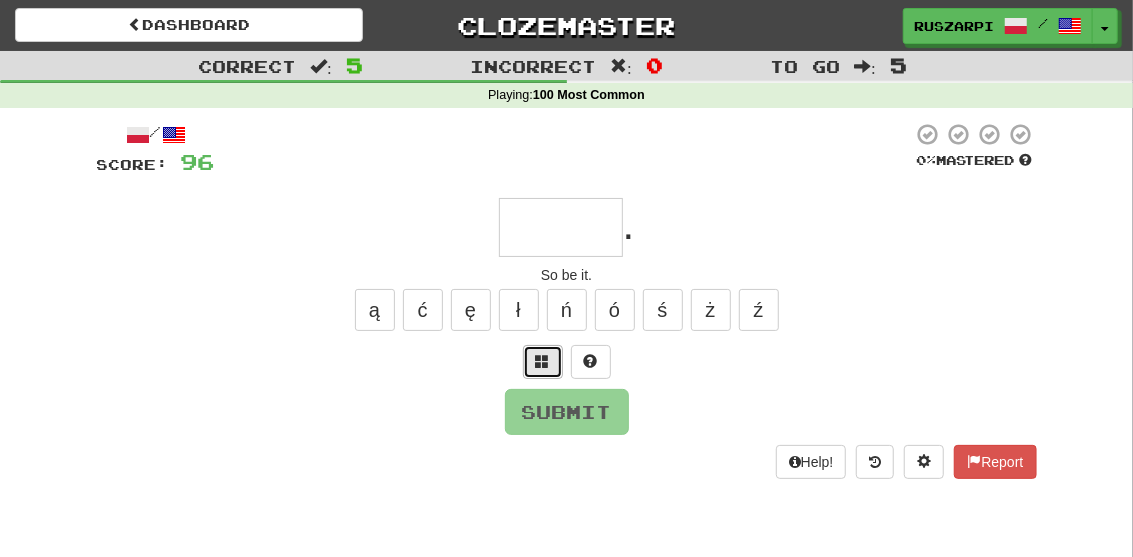 click at bounding box center [543, 361] 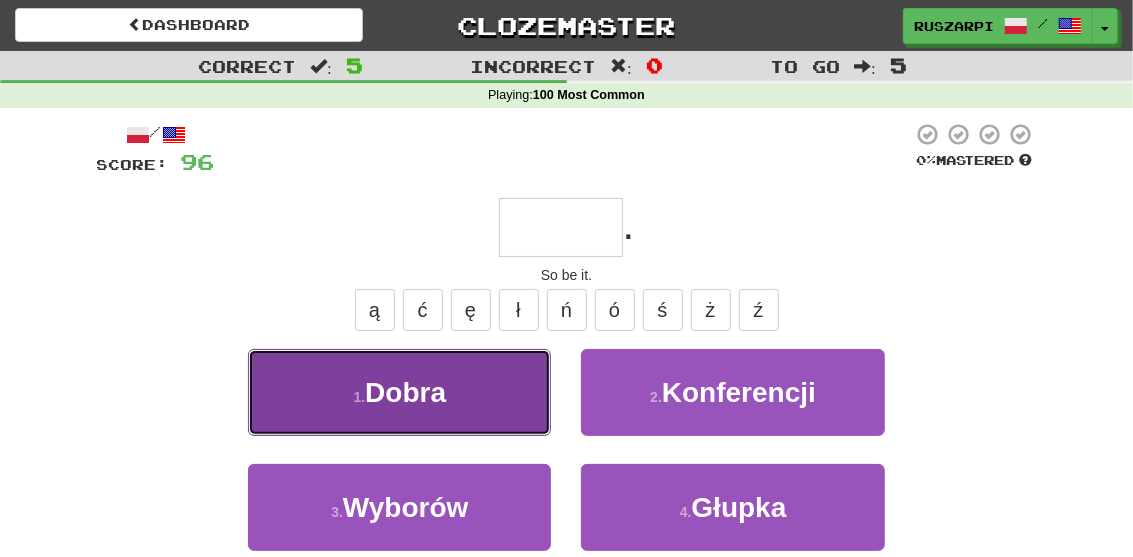 click on "1 .  Dobra" at bounding box center [399, 392] 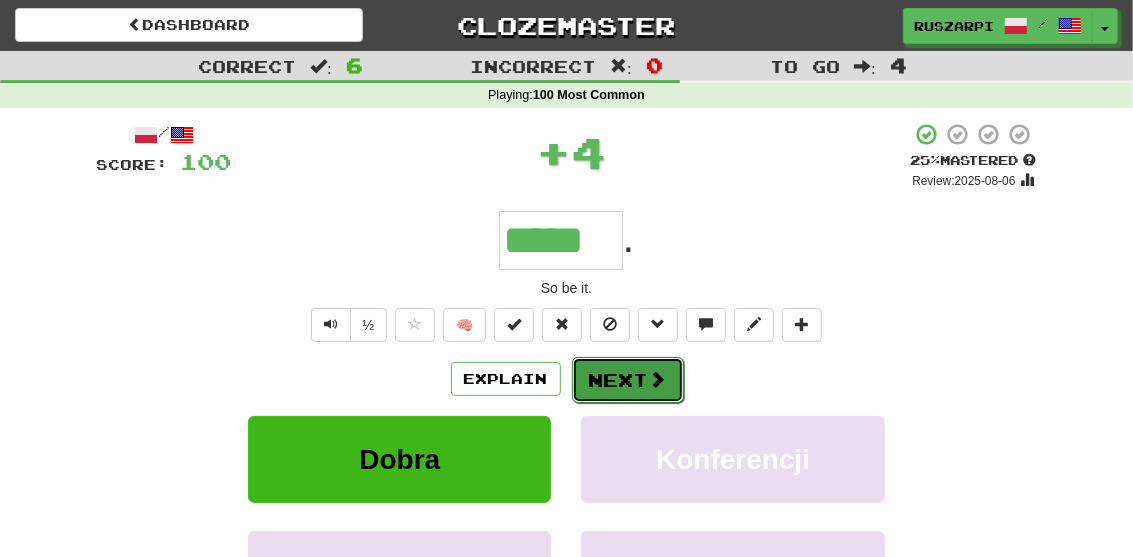 click on "Next" at bounding box center [628, 380] 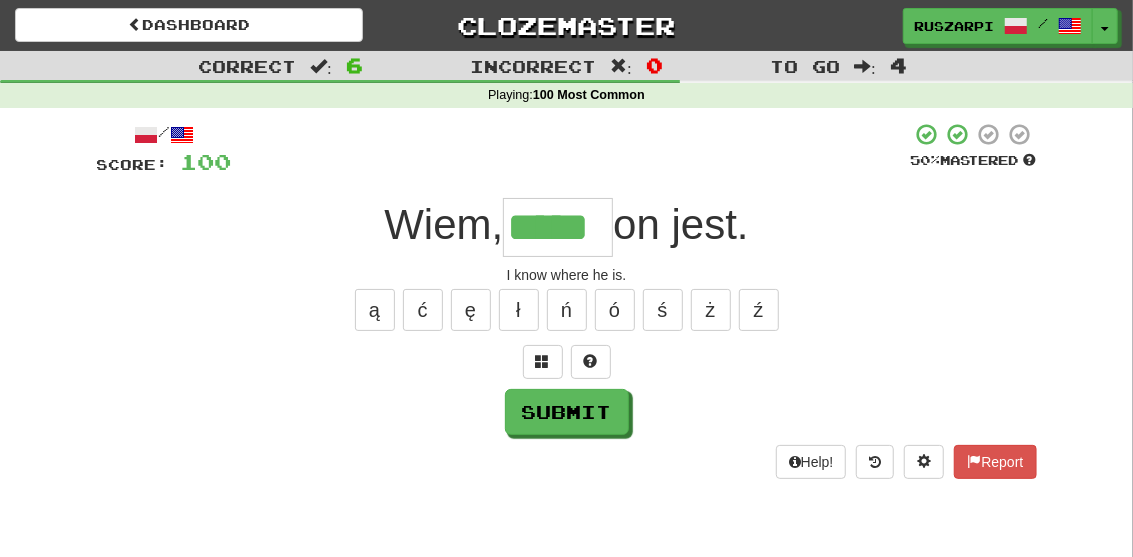 type on "*****" 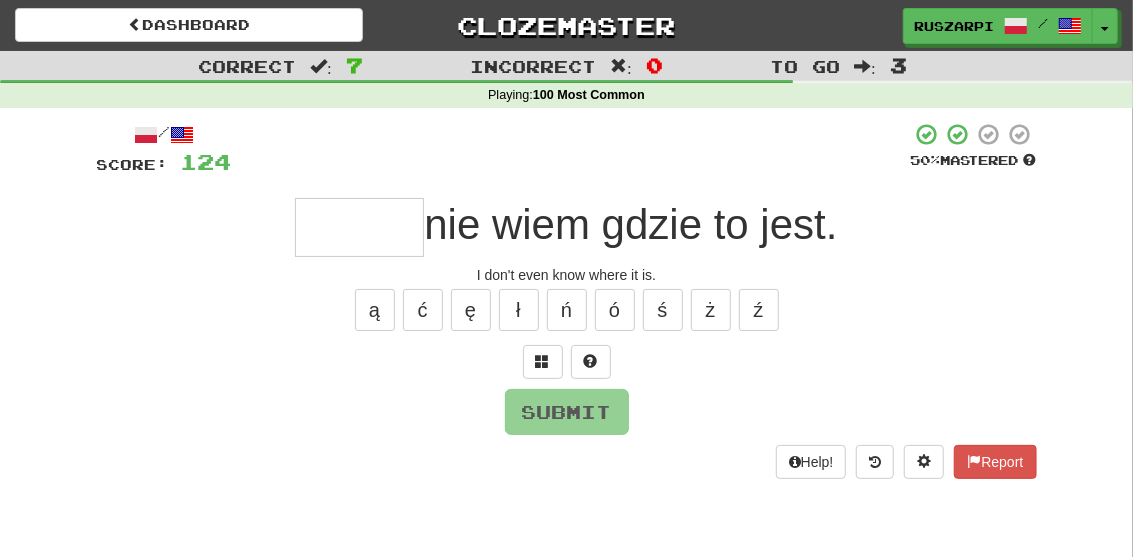 type on "*" 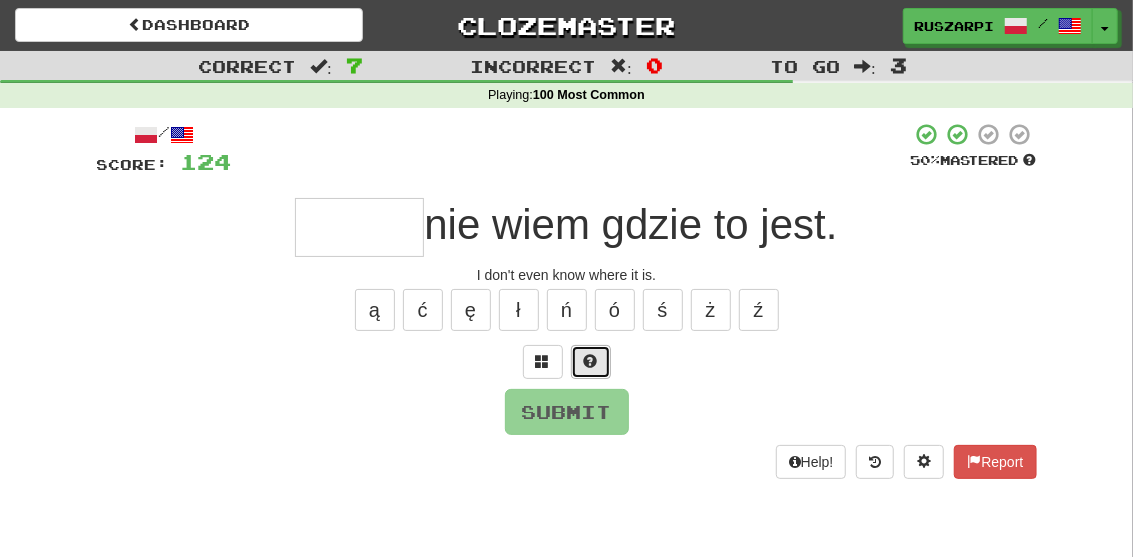 click at bounding box center (591, 361) 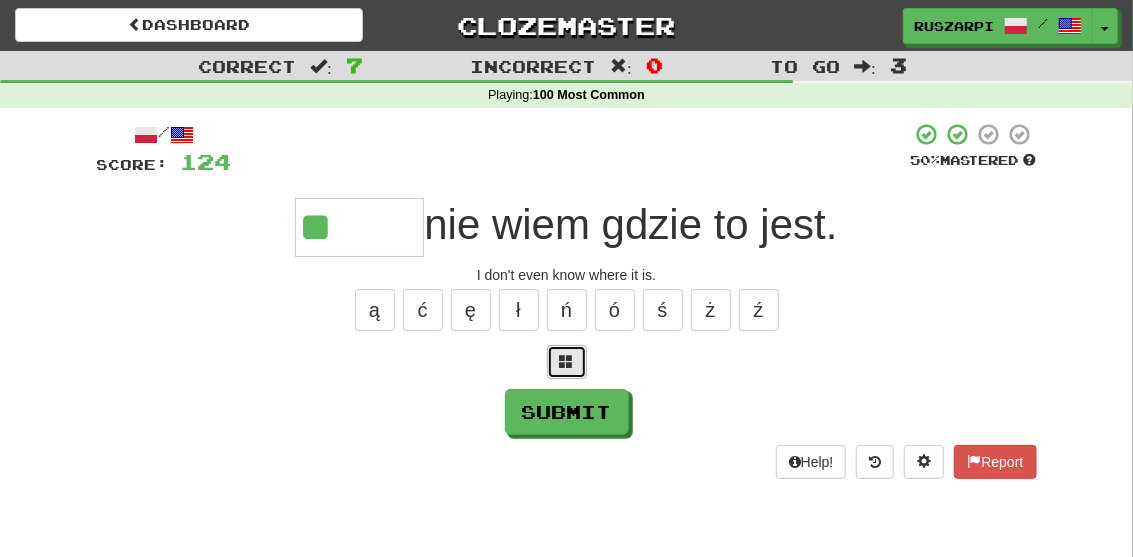 click at bounding box center [567, 361] 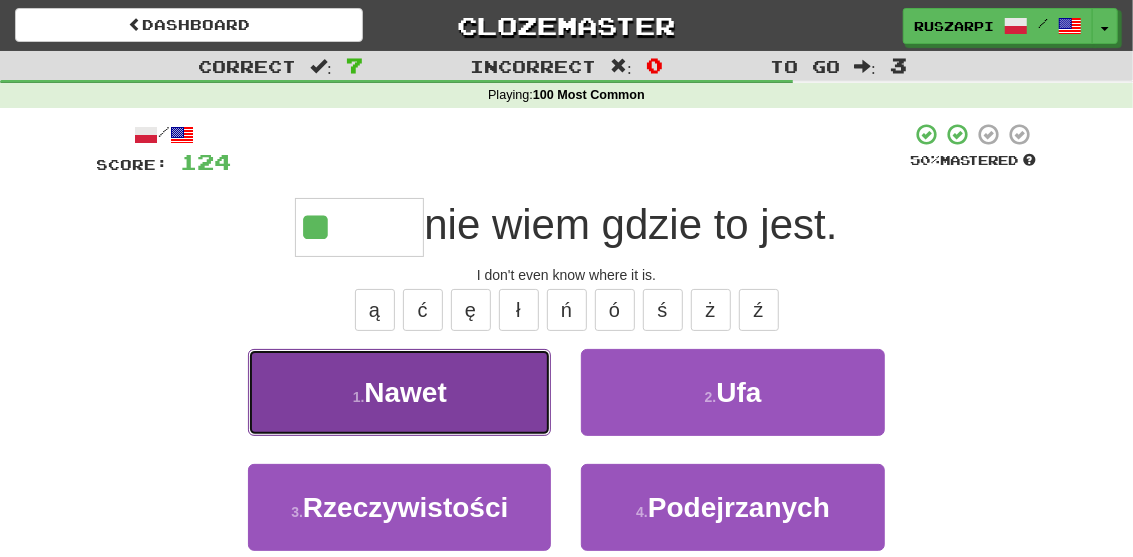 click on "1 .  Nawet" at bounding box center (399, 392) 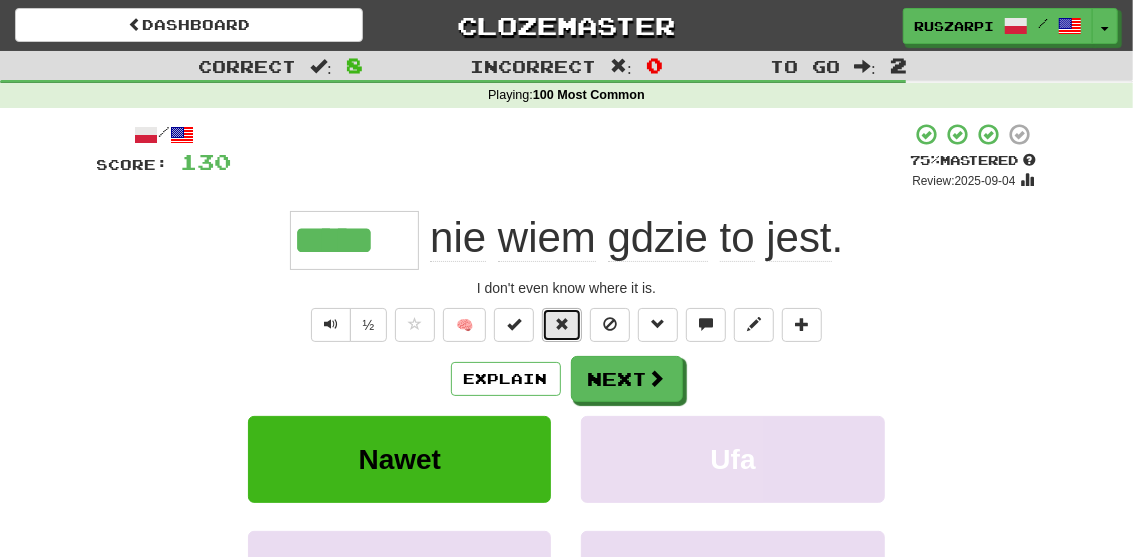 click at bounding box center [562, 324] 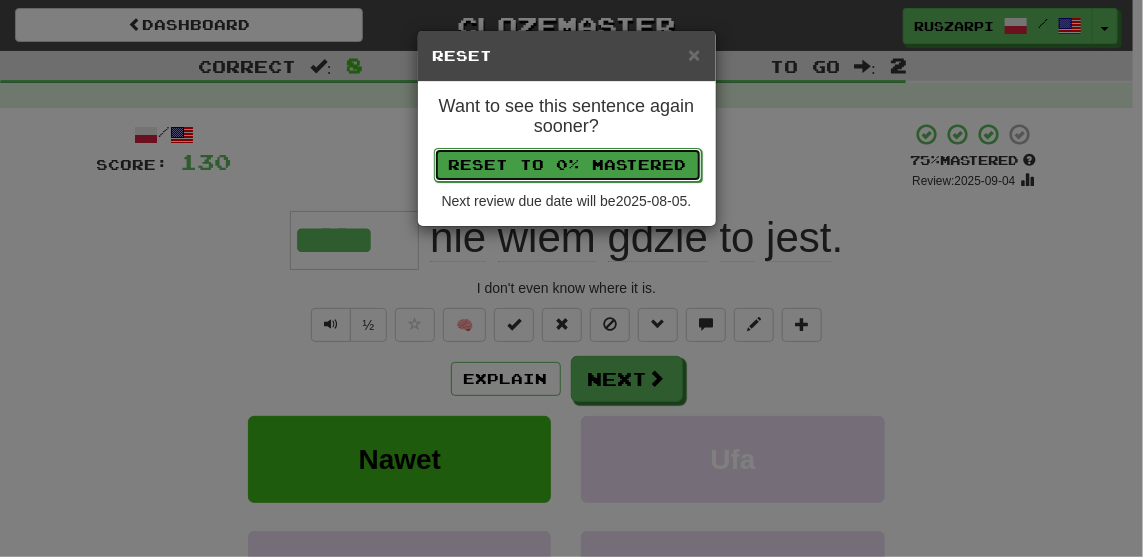 click on "Reset to 0% Mastered" at bounding box center (568, 165) 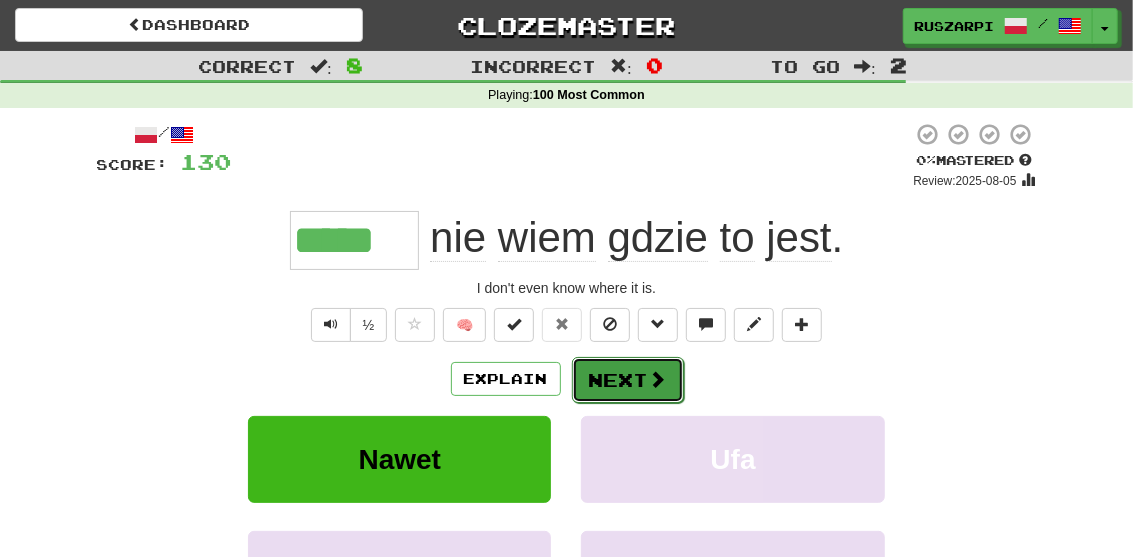 click on "Next" at bounding box center [628, 380] 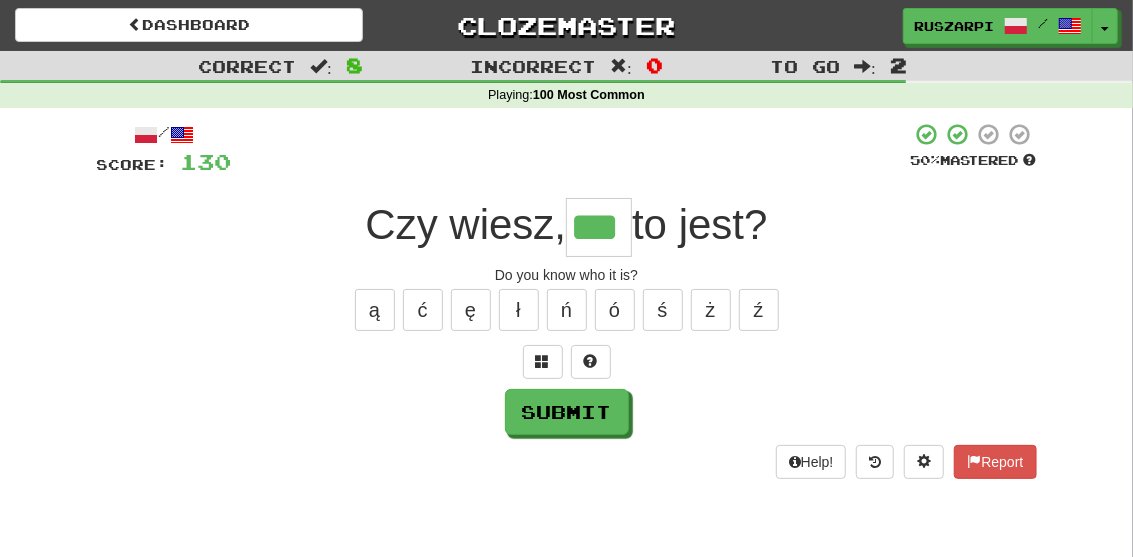 type on "***" 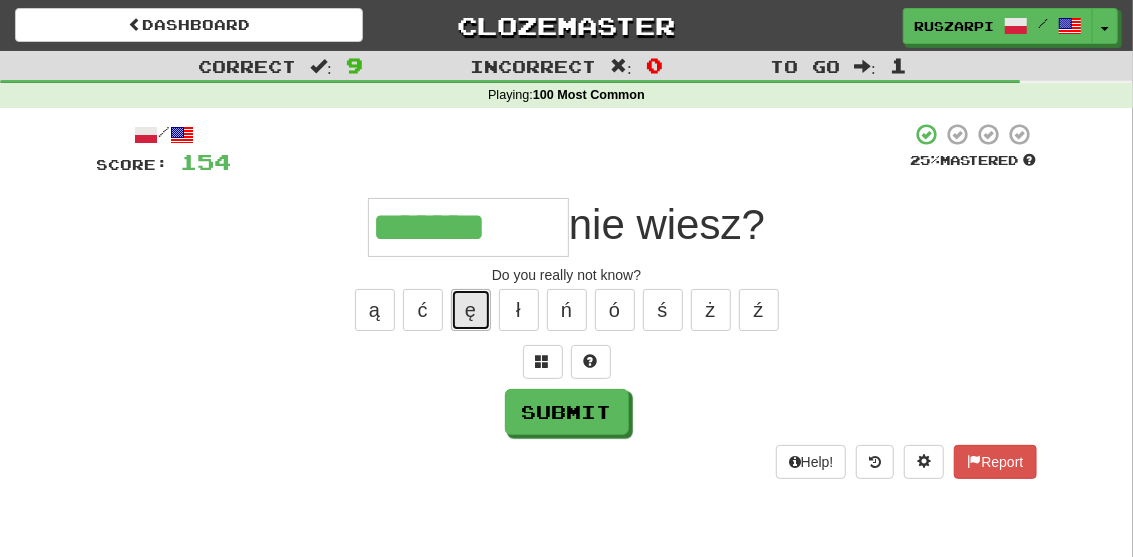 click on "ę" at bounding box center (471, 310) 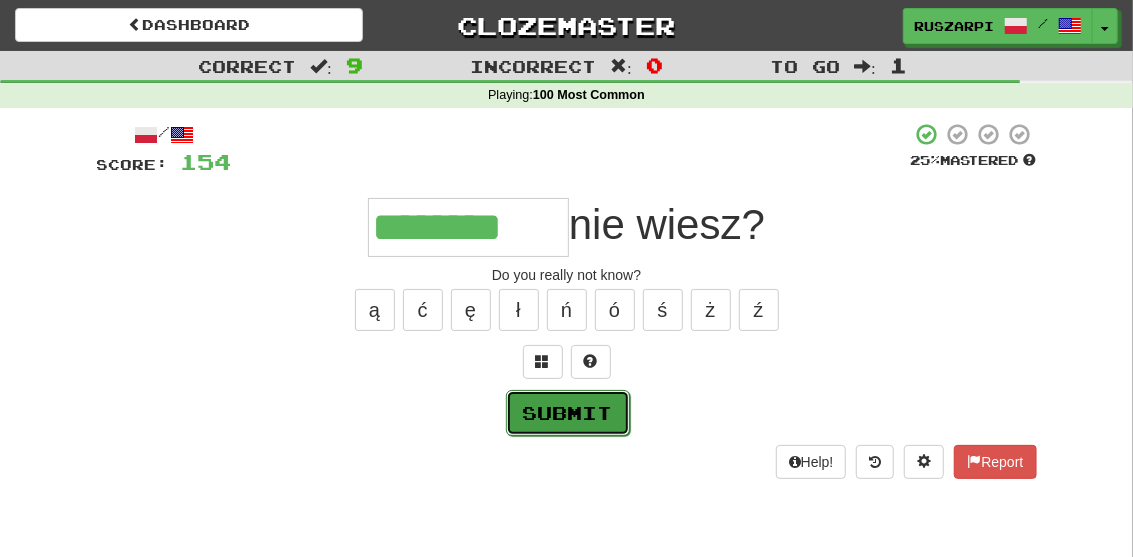 click on "Submit" at bounding box center [568, 413] 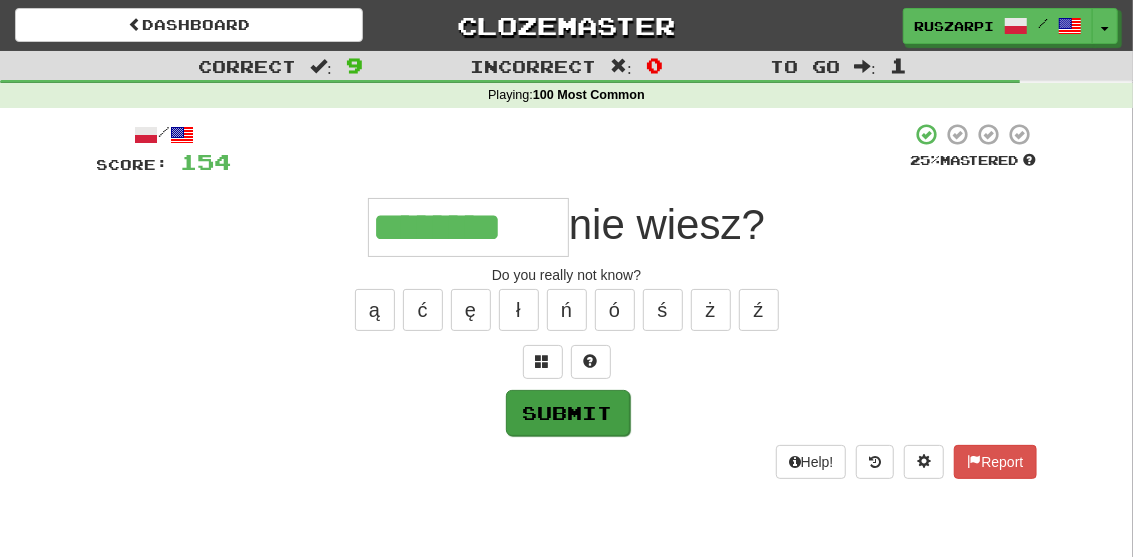 type on "********" 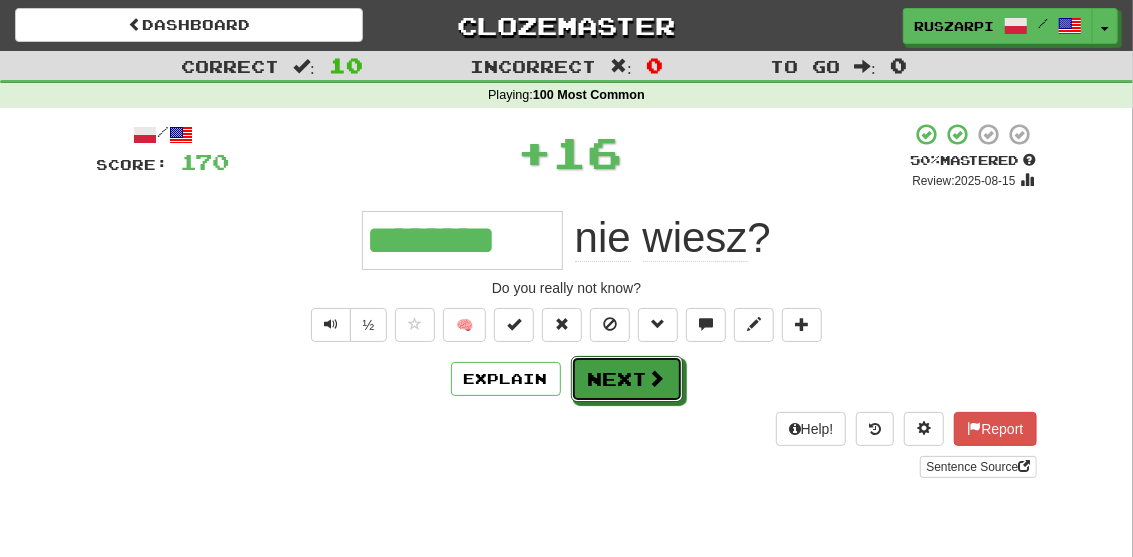 click on "Next" at bounding box center (627, 379) 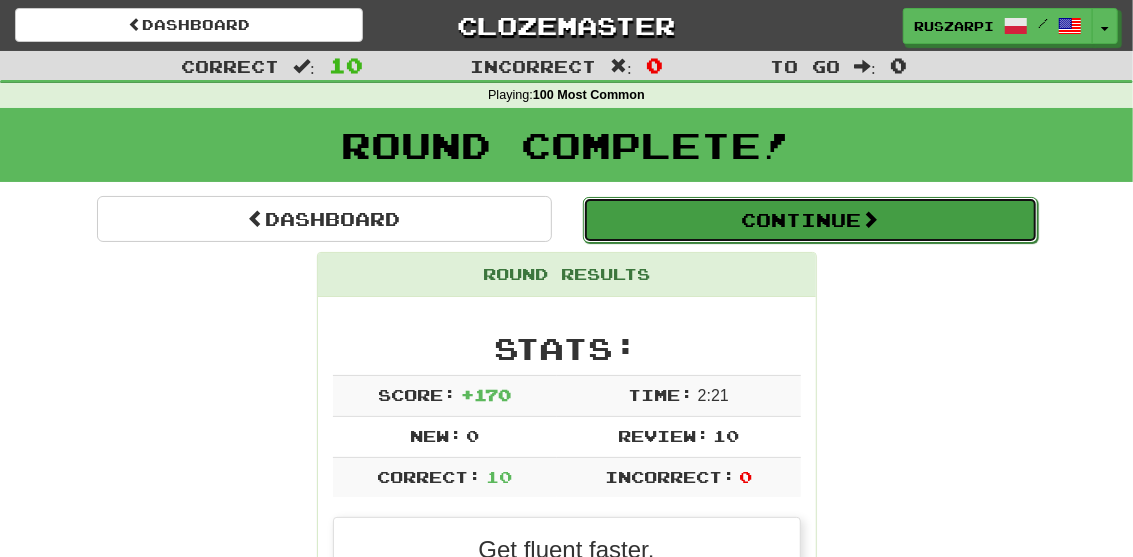 click on "Continue" at bounding box center (810, 220) 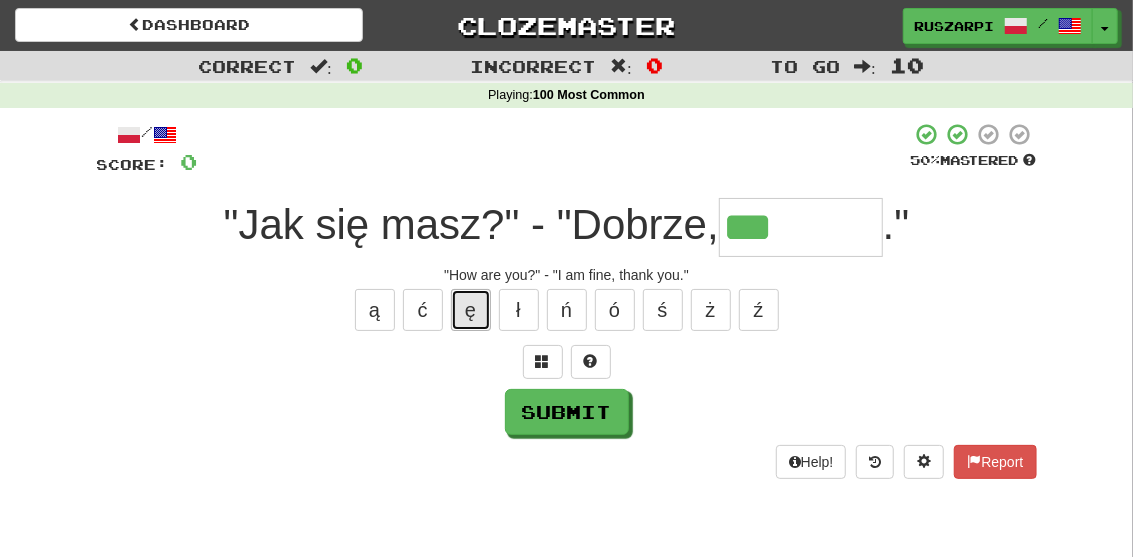 click on "ę" at bounding box center (471, 310) 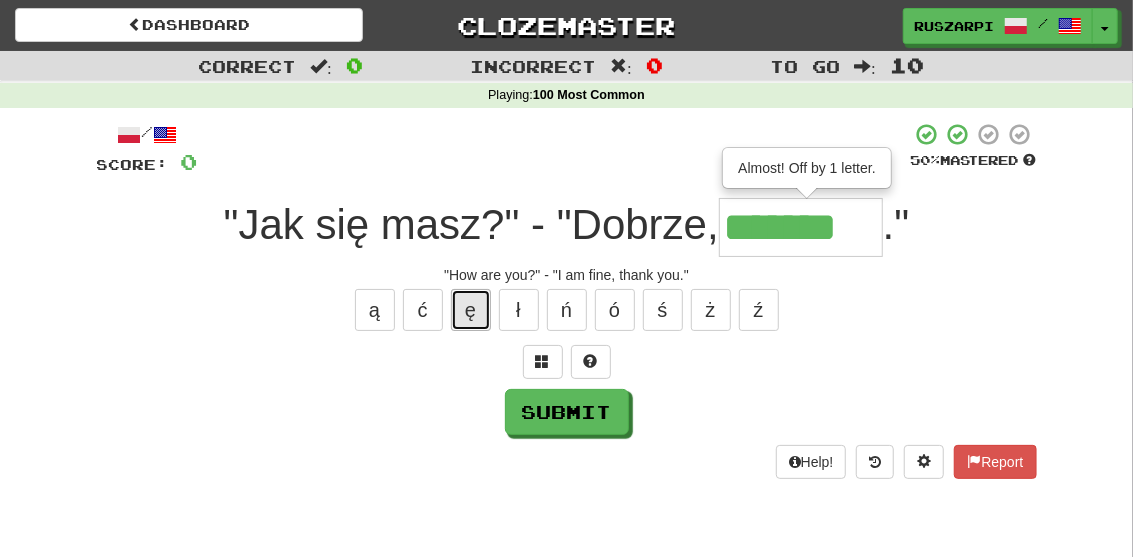click on "ę" at bounding box center [471, 310] 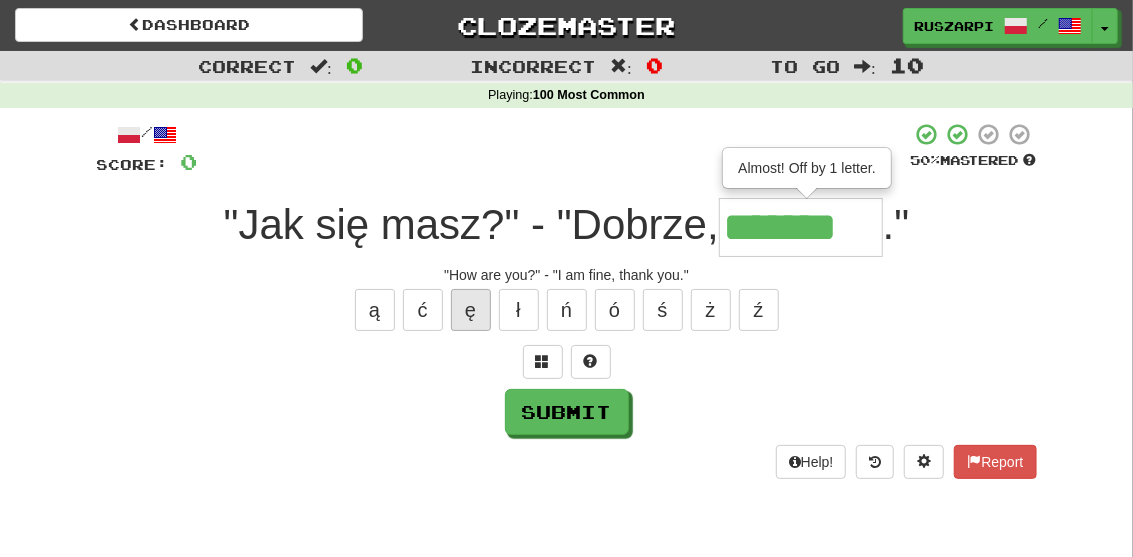 type on "********" 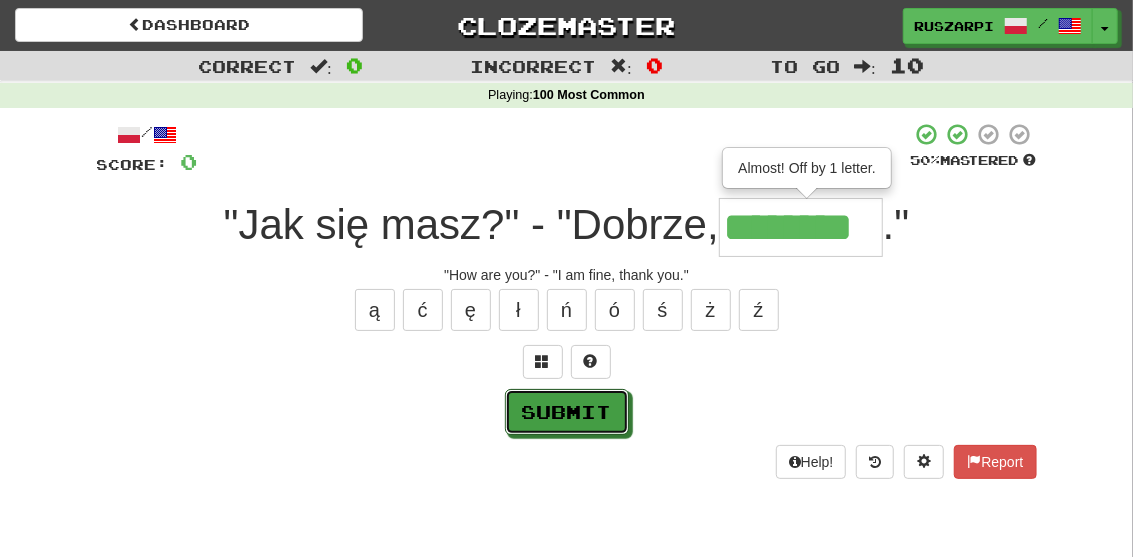 click on "Submit" at bounding box center [567, 412] 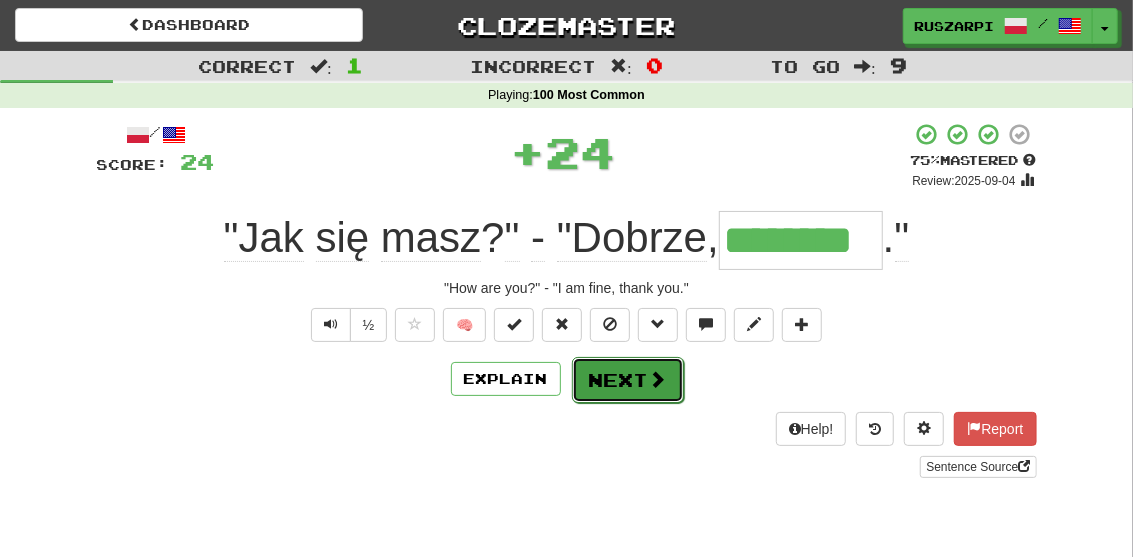 click on "Next" at bounding box center [628, 380] 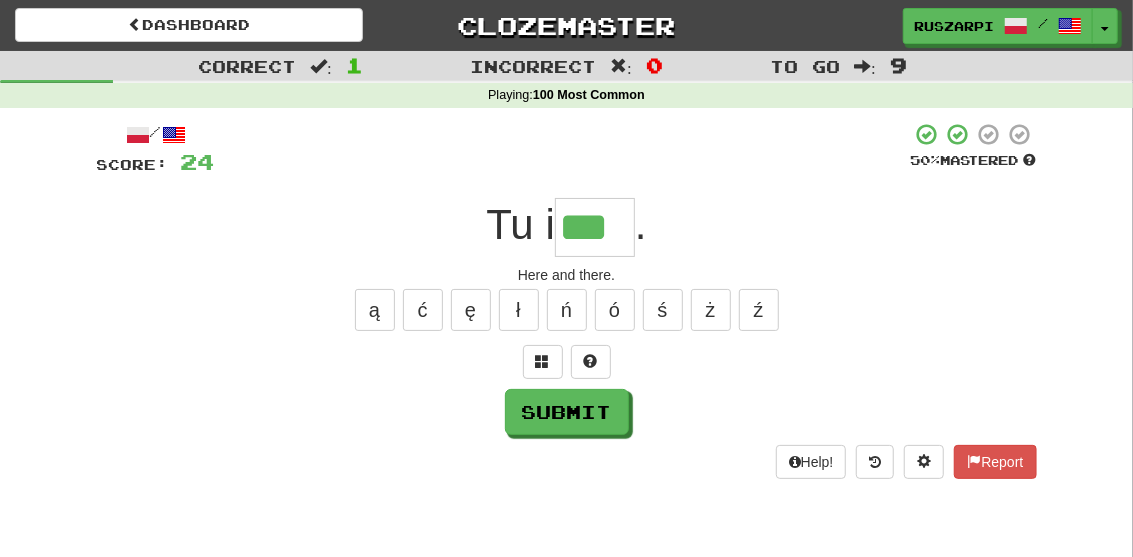 type on "***" 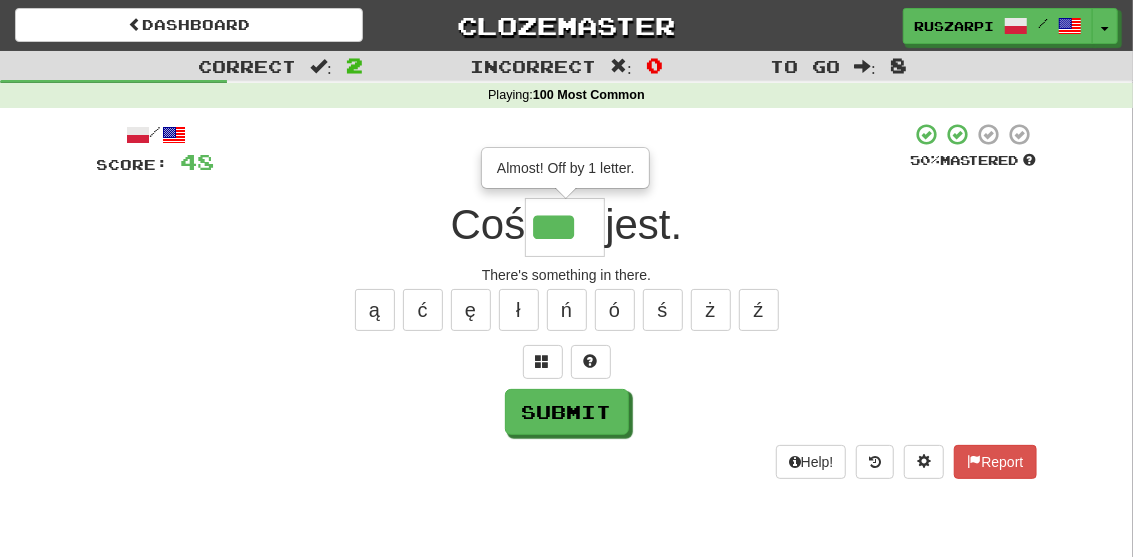 type on "***" 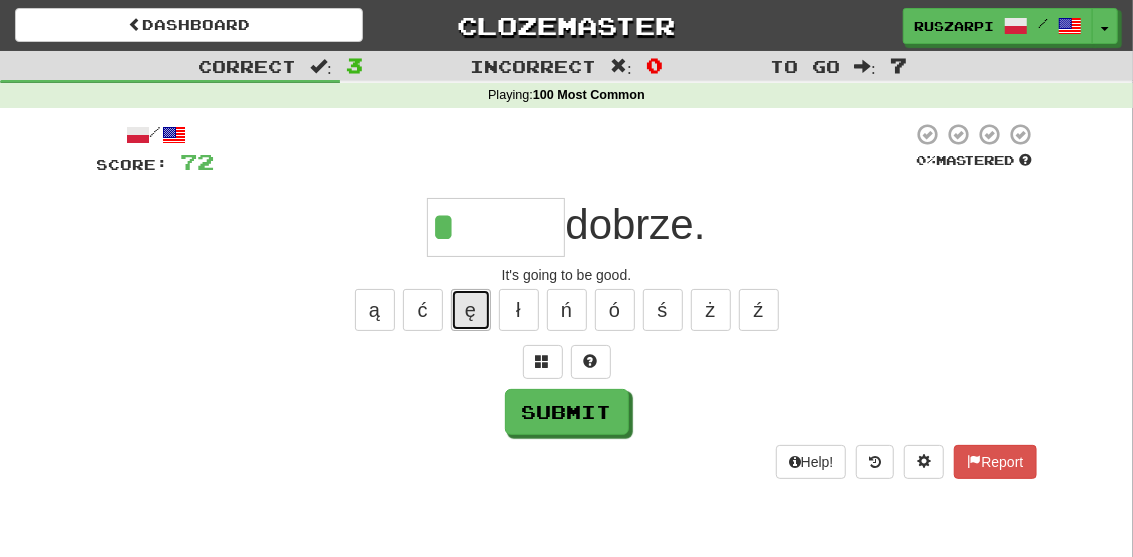 click on "ę" at bounding box center [471, 310] 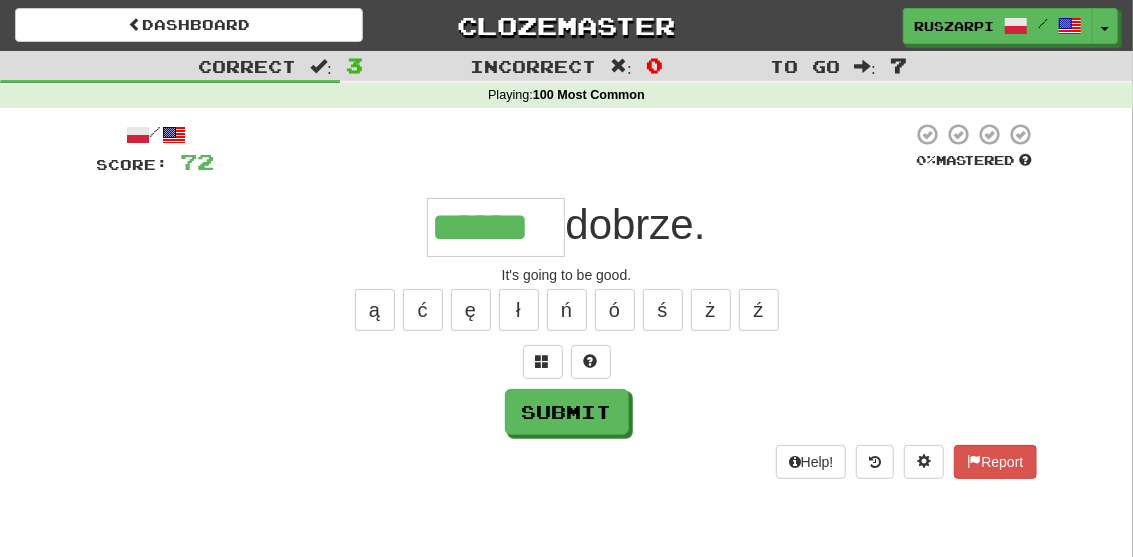 type on "******" 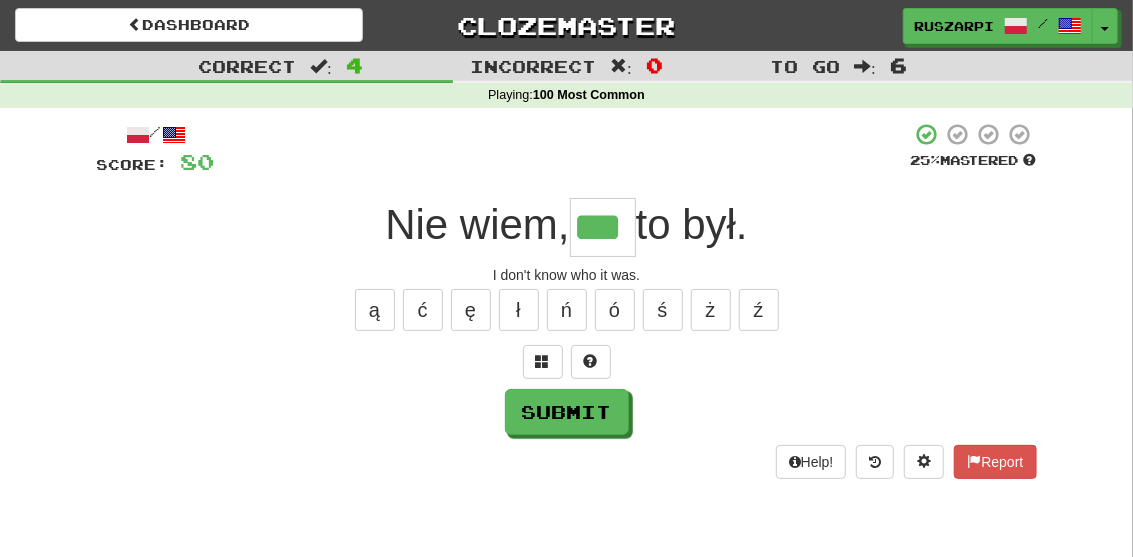 type on "***" 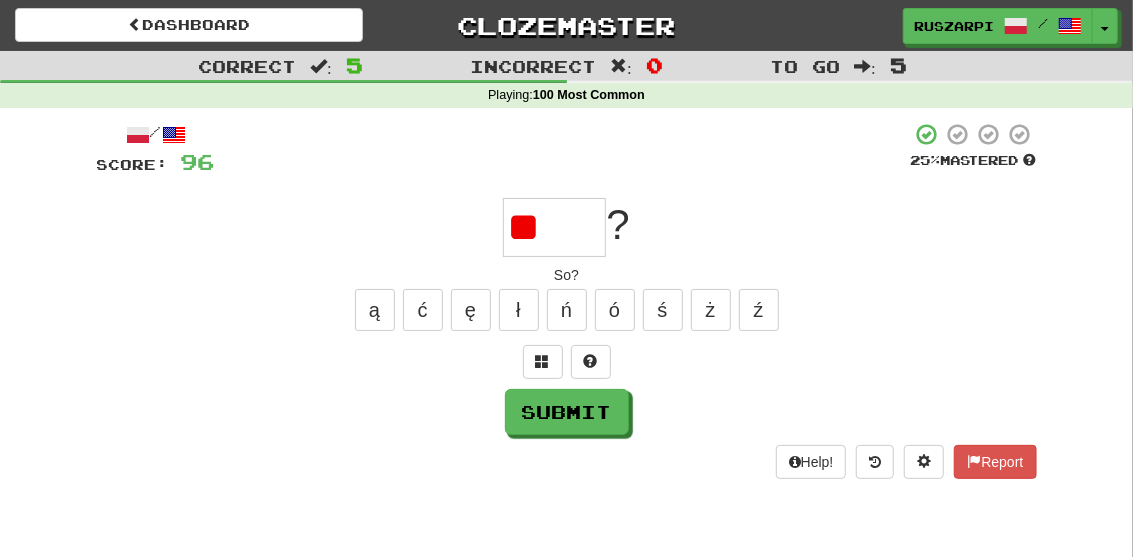 type on "*" 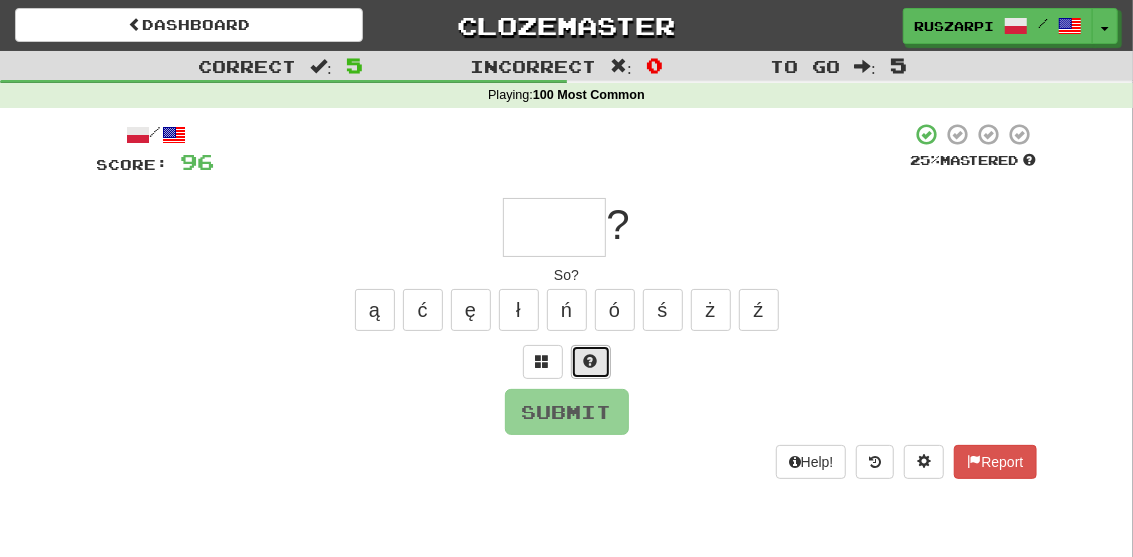 click at bounding box center [591, 361] 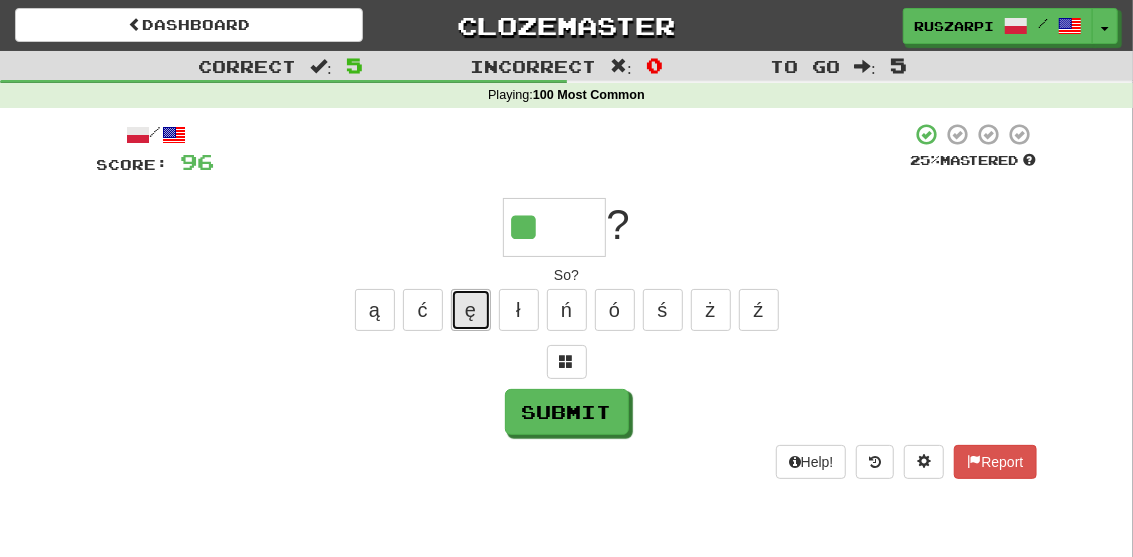 click on "ę" at bounding box center [471, 310] 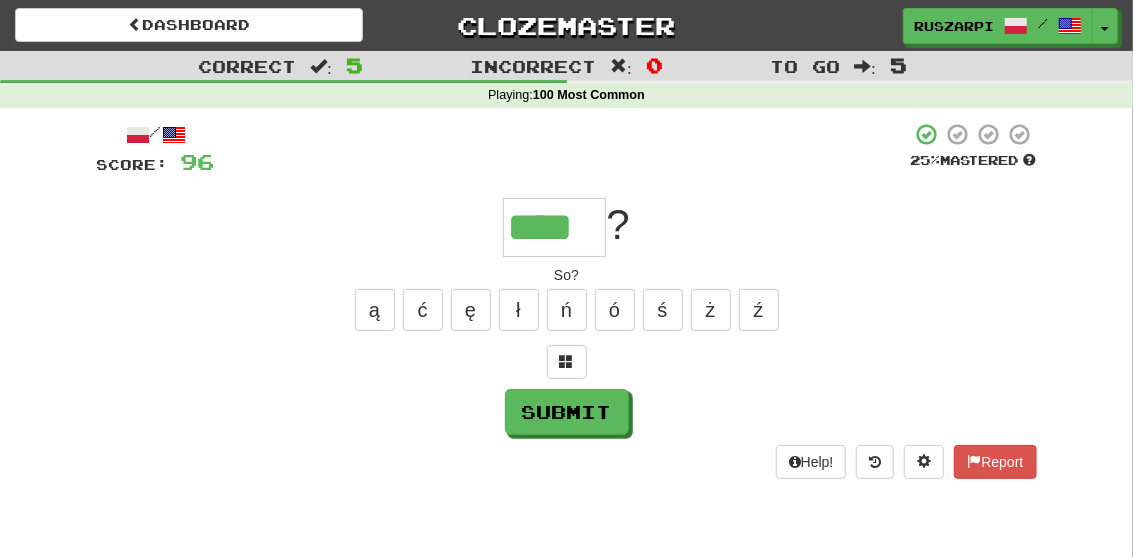 type on "****" 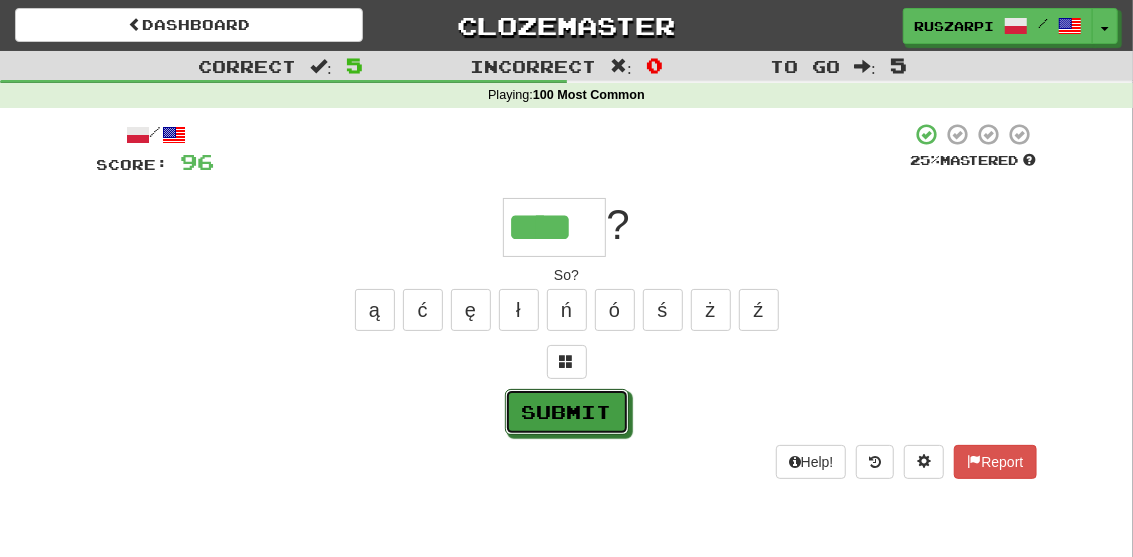 click on "Submit" at bounding box center (567, 412) 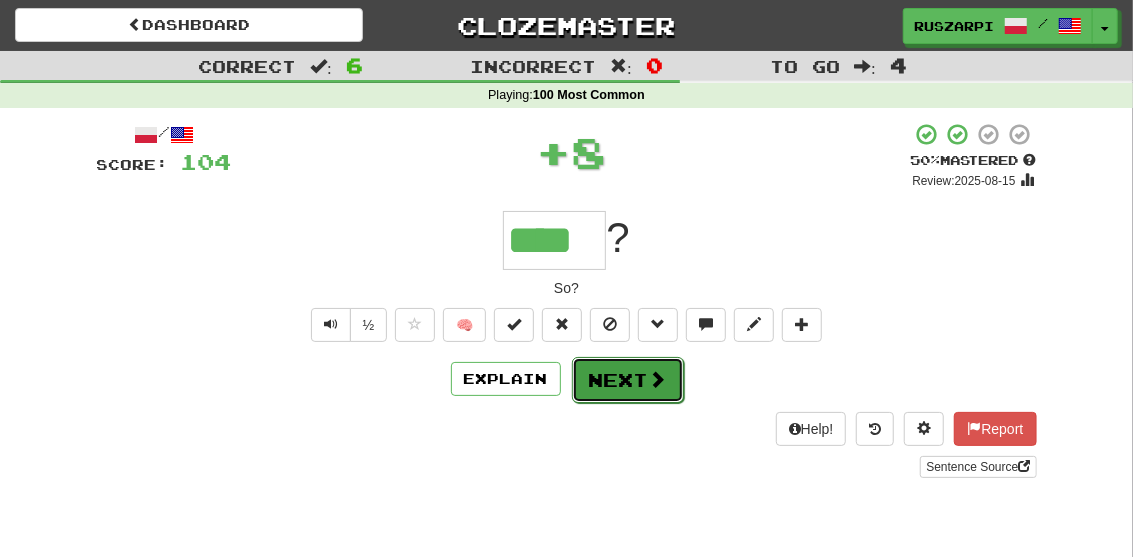 click on "Next" at bounding box center (628, 380) 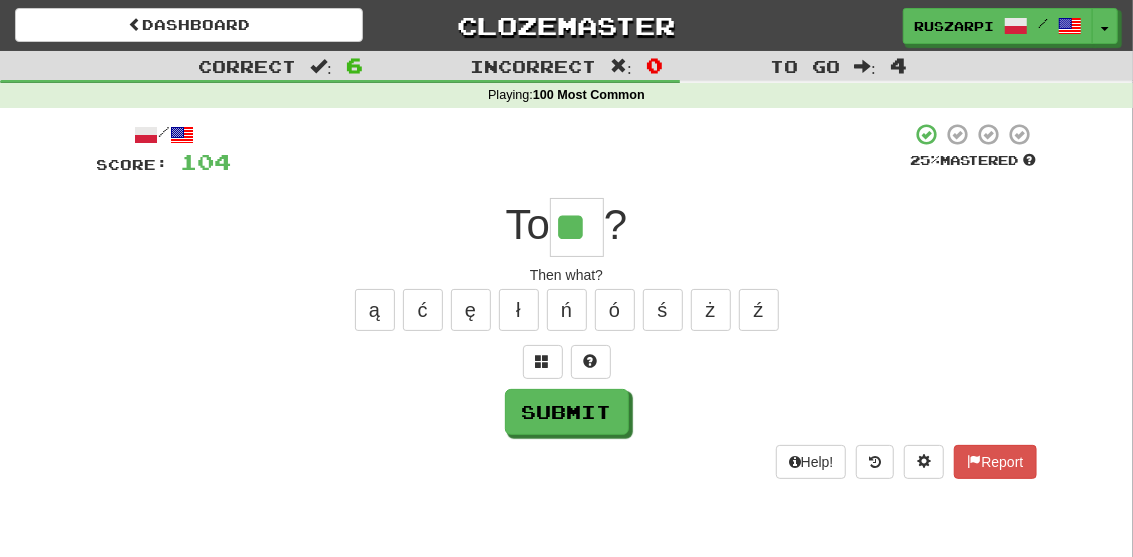 type on "**" 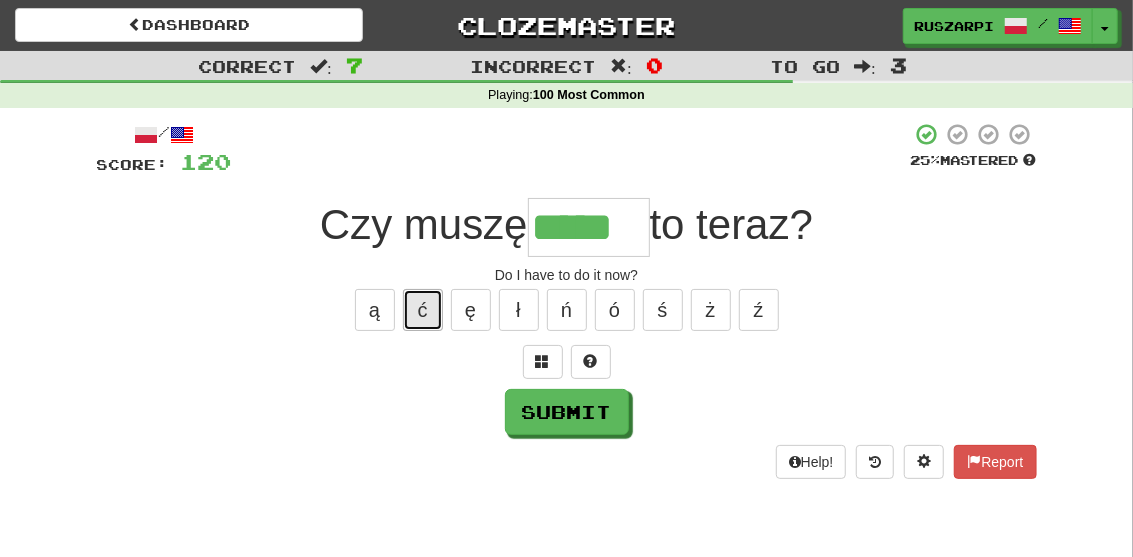 click on "ć" at bounding box center (423, 310) 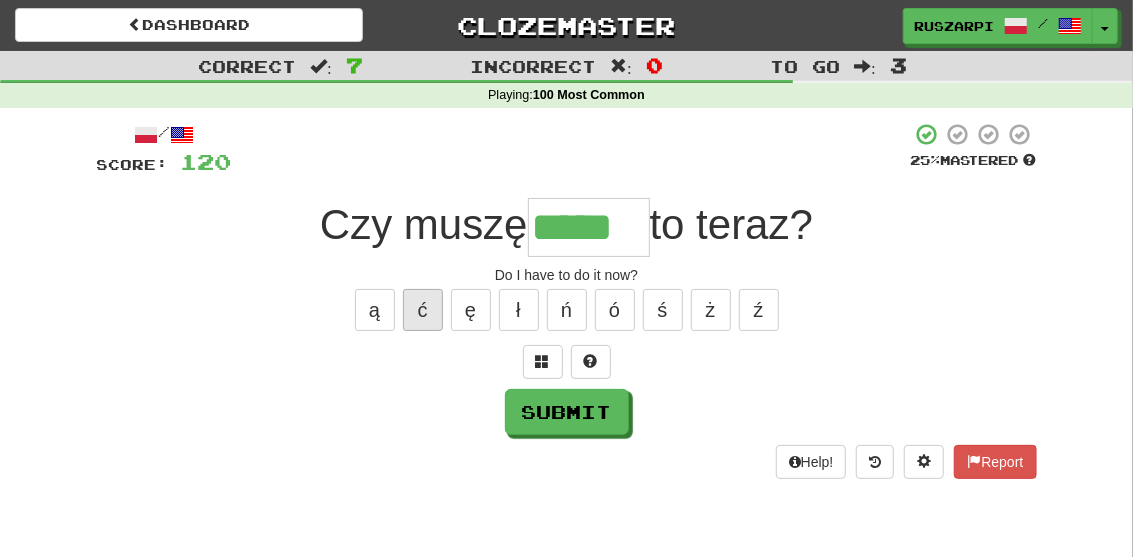type on "******" 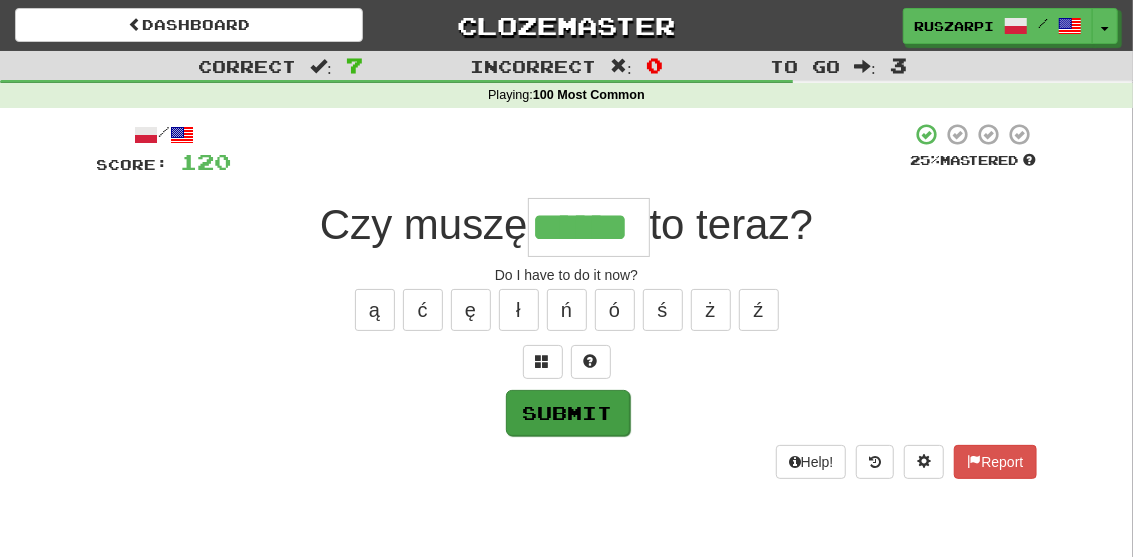 drag, startPoint x: 602, startPoint y: 434, endPoint x: 582, endPoint y: 427, distance: 21.189621 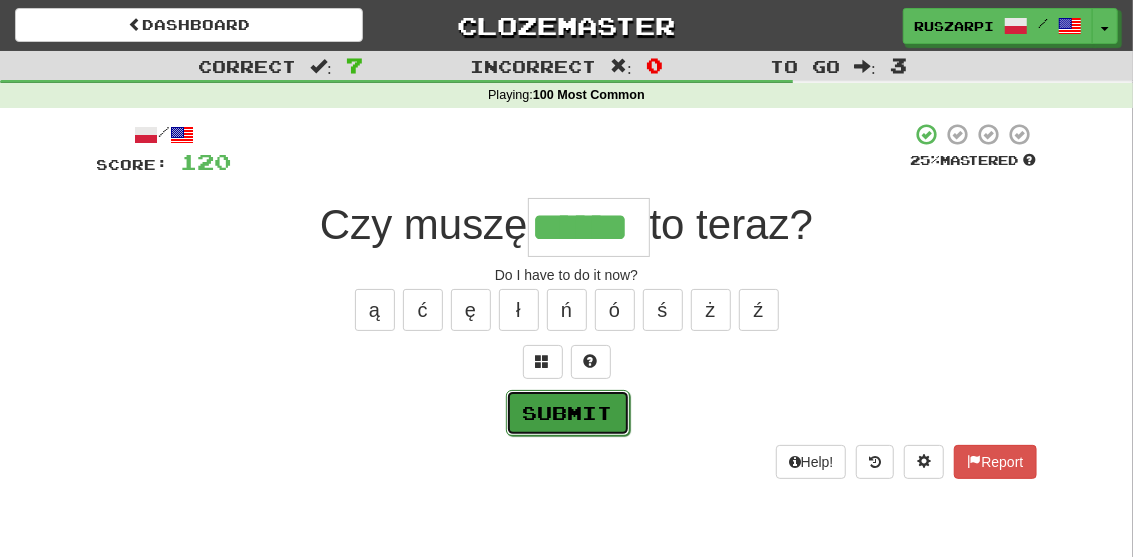 click on "Submit" at bounding box center (568, 413) 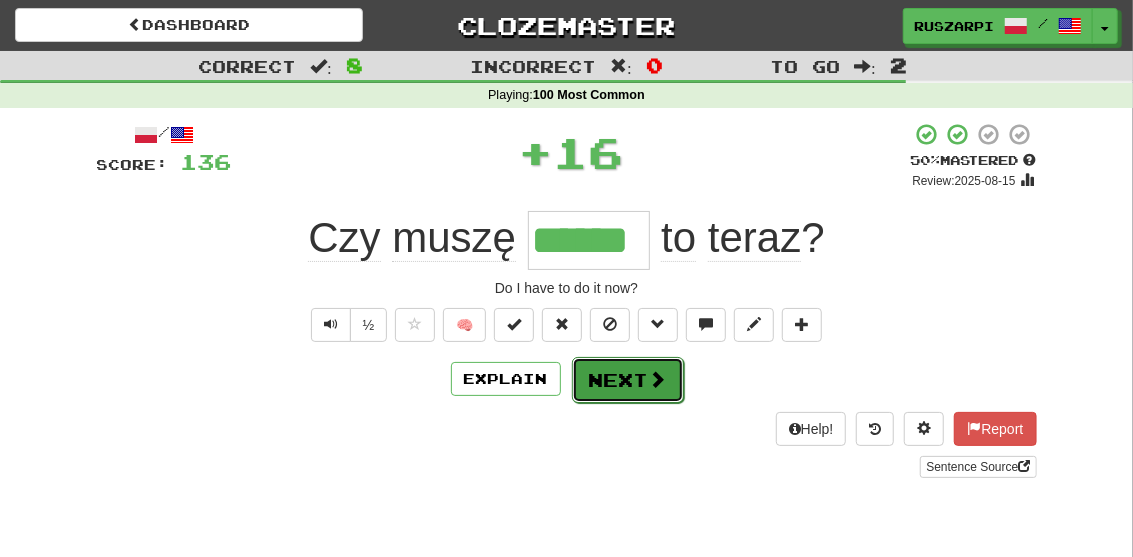 click at bounding box center (658, 379) 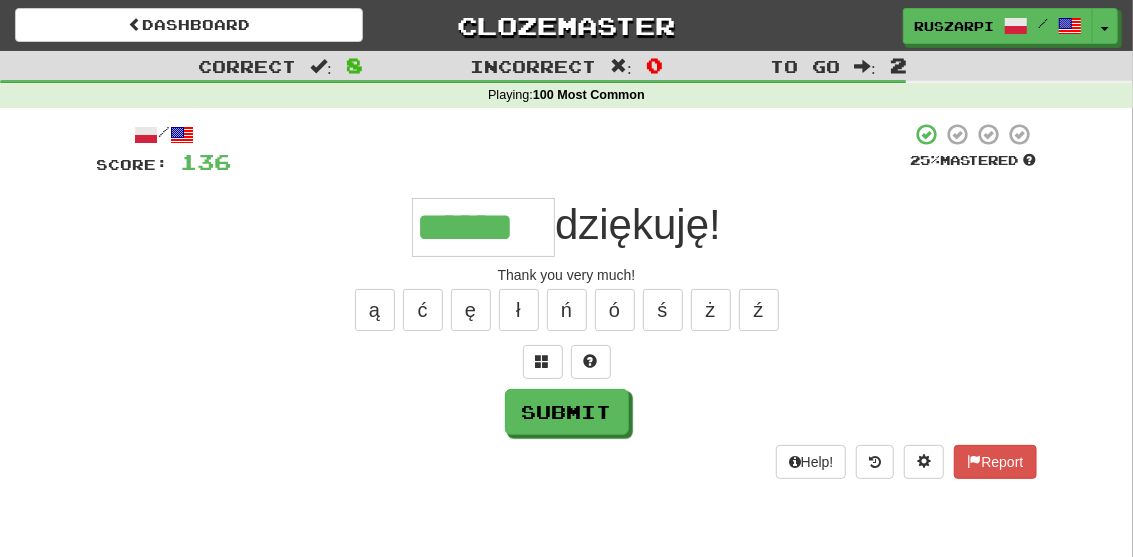 type on "******" 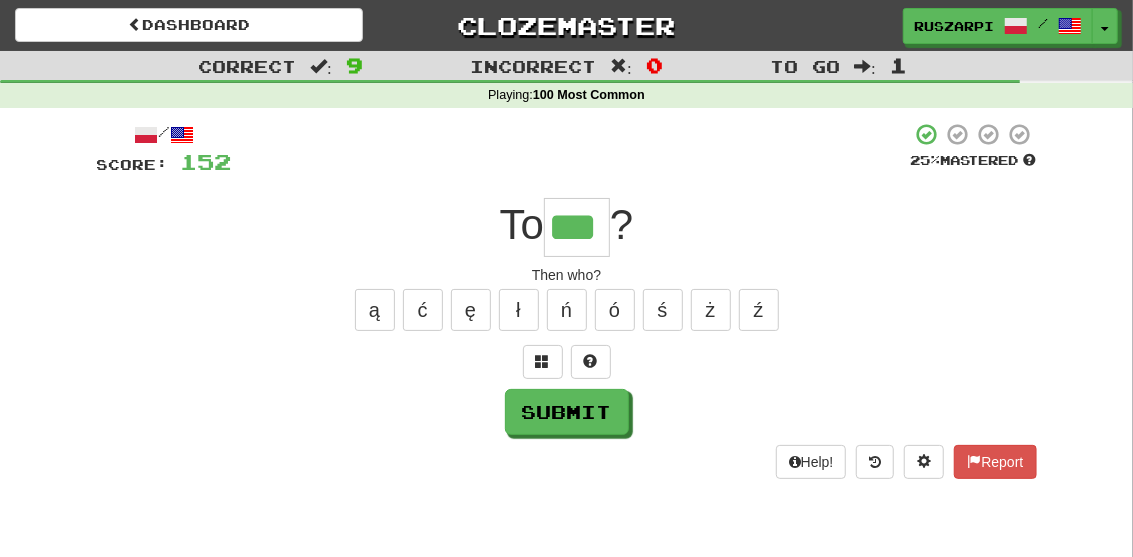 type on "***" 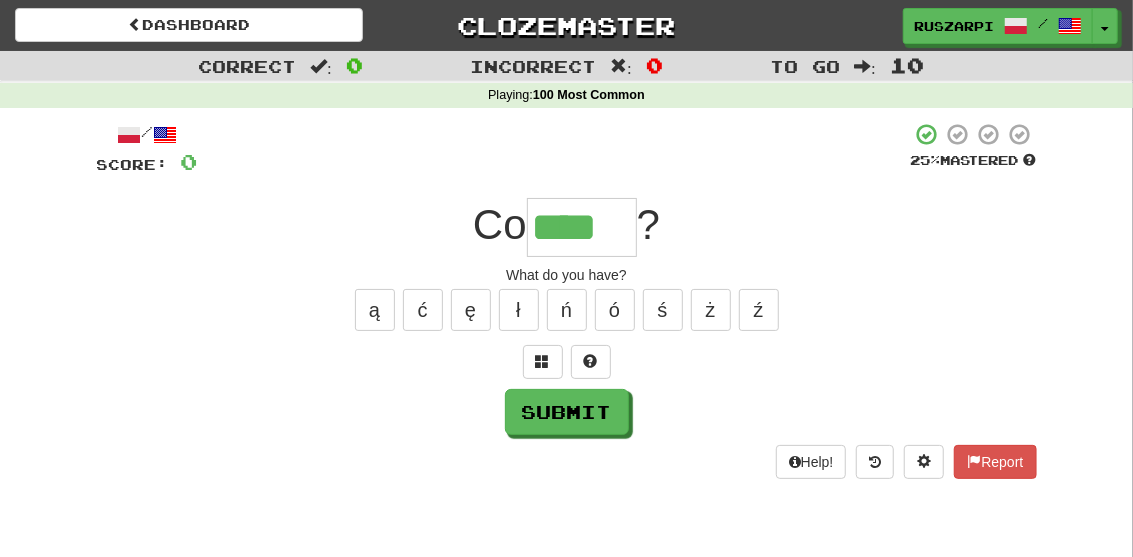 type on "****" 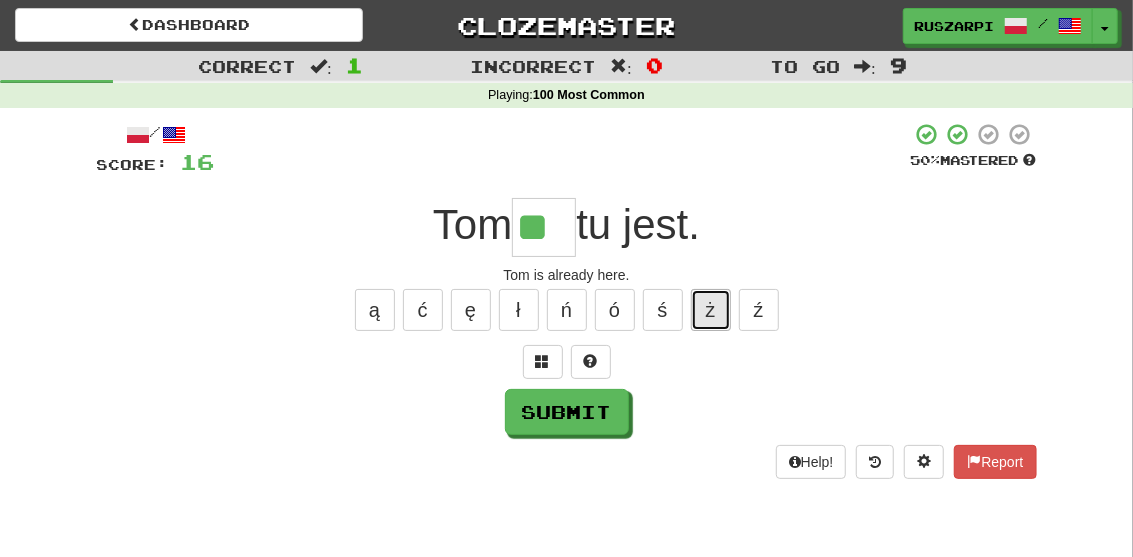 drag, startPoint x: 706, startPoint y: 309, endPoint x: 694, endPoint y: 324, distance: 19.209373 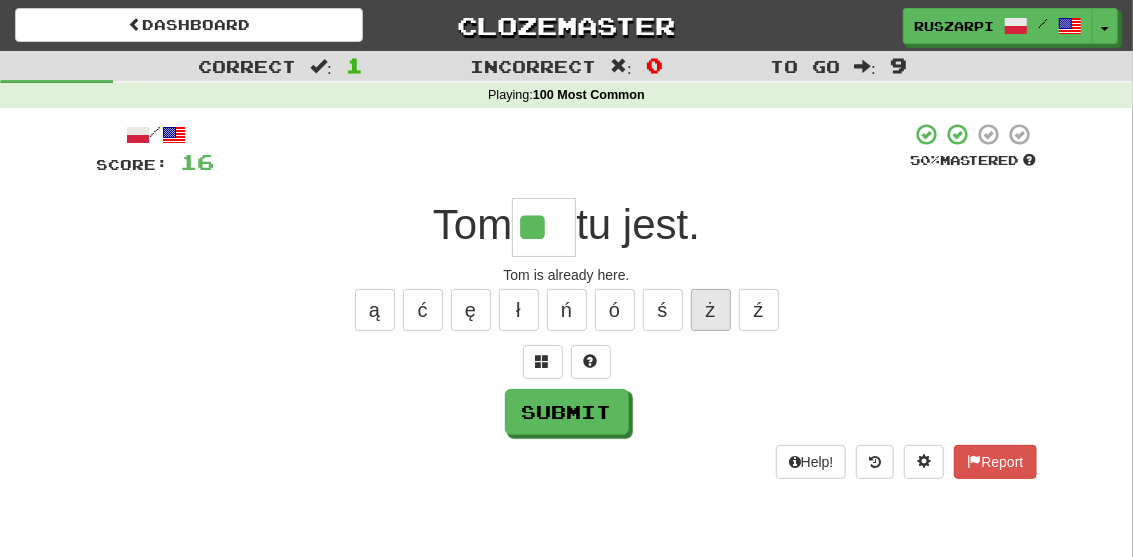 type on "***" 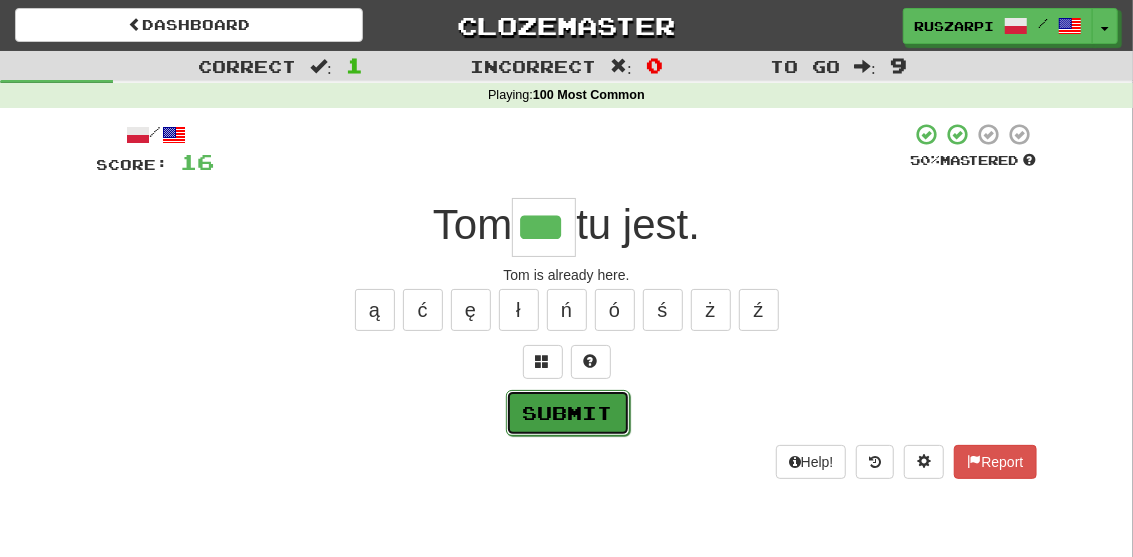click on "Submit" at bounding box center [568, 413] 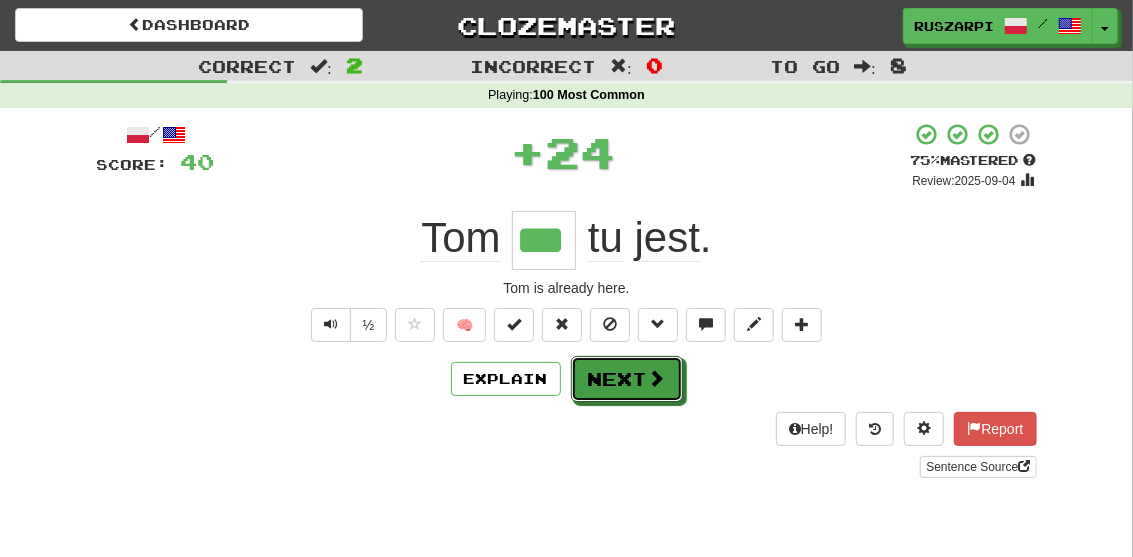 click on "Next" at bounding box center (627, 379) 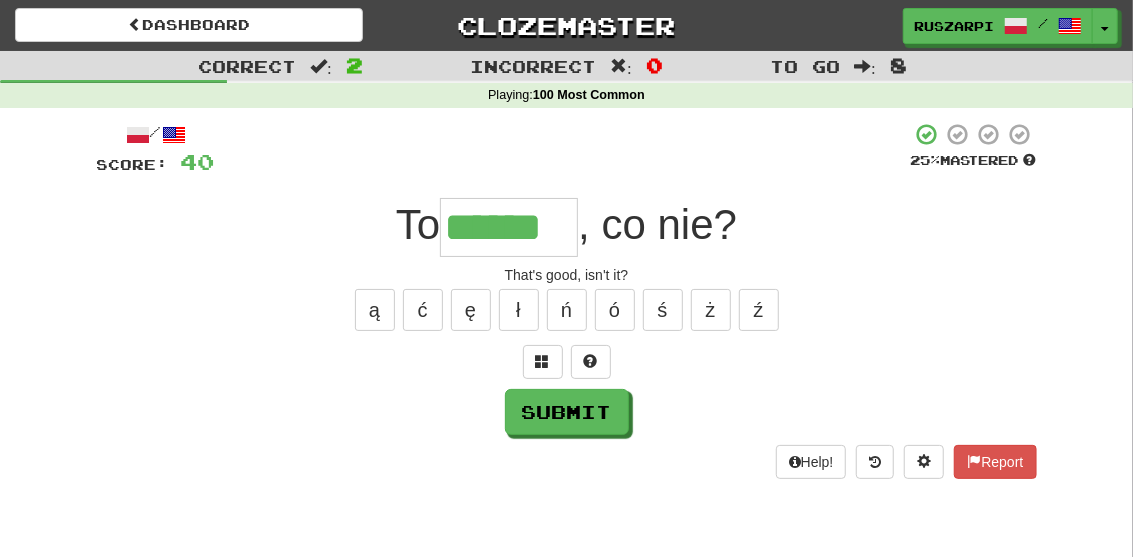 type on "******" 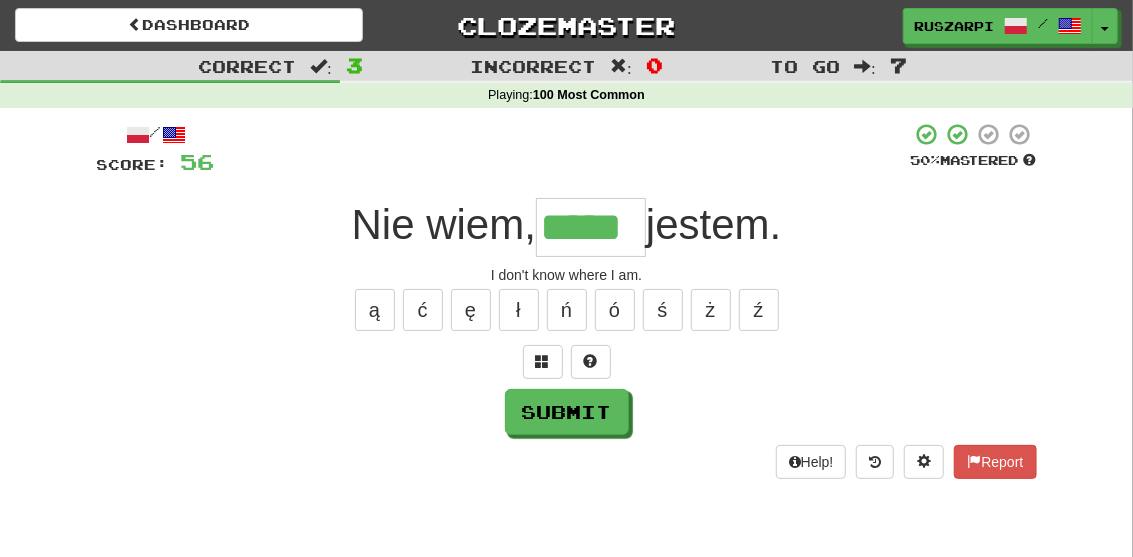 type on "*****" 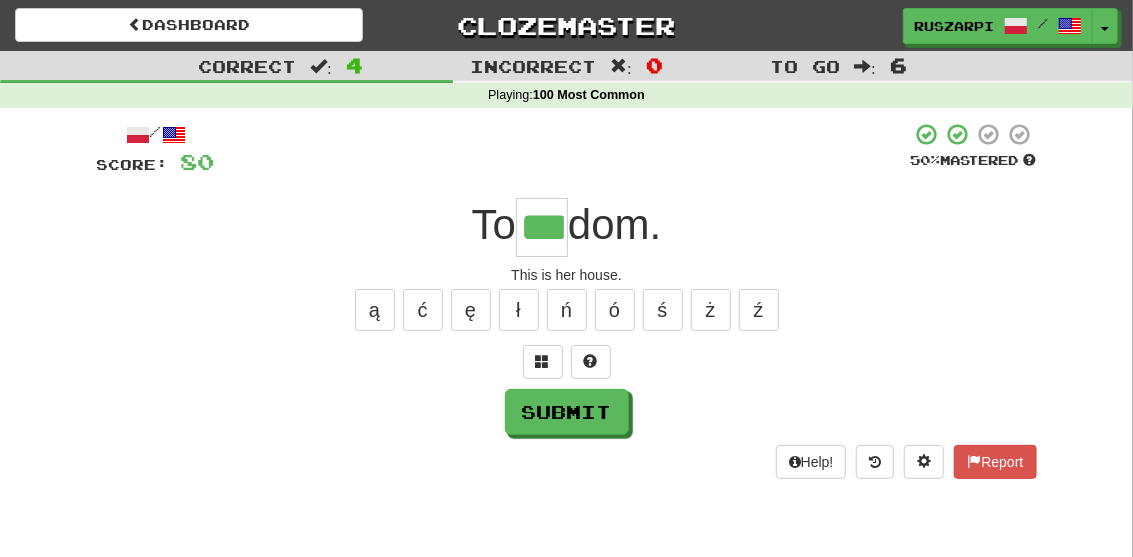 type on "***" 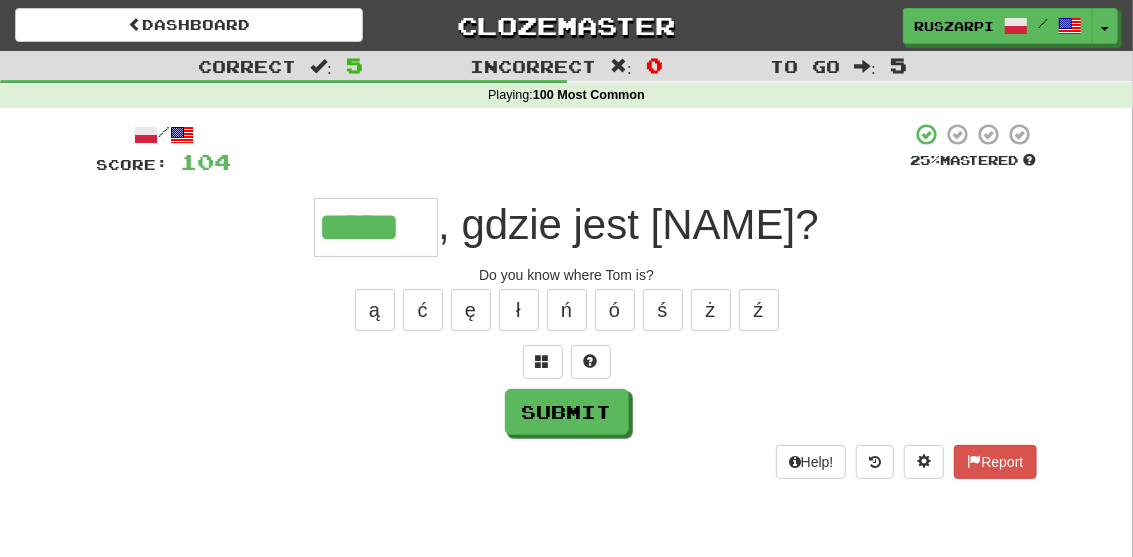 type on "*****" 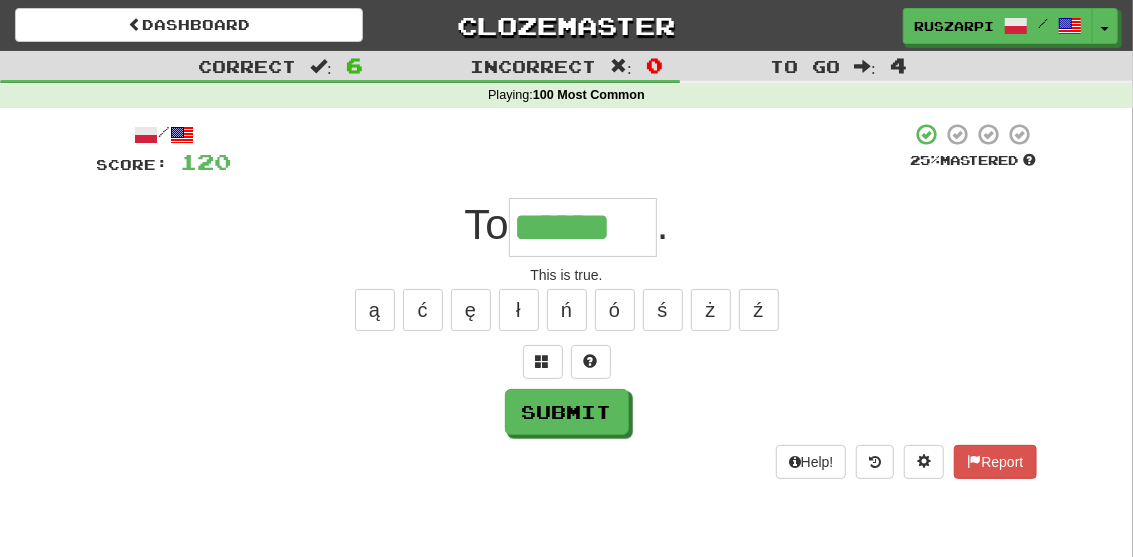 type on "******" 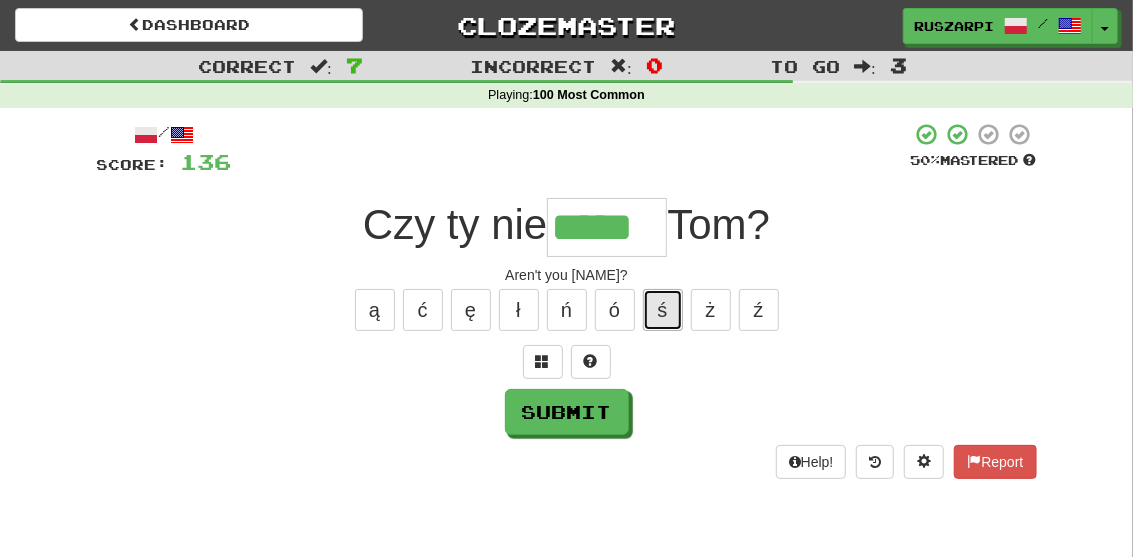 click on "ś" at bounding box center [663, 310] 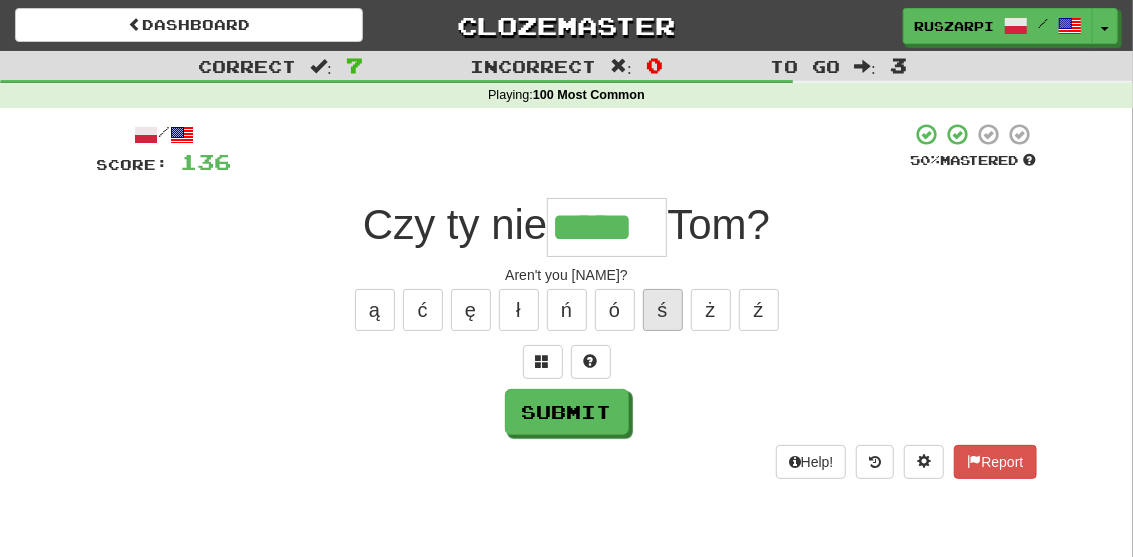 type on "******" 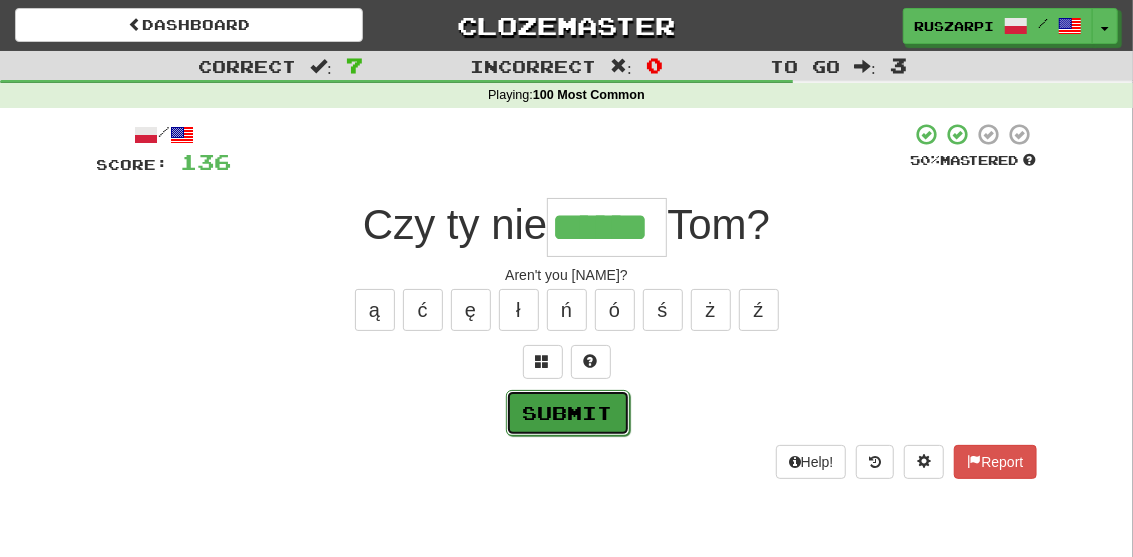 click on "Submit" at bounding box center [568, 413] 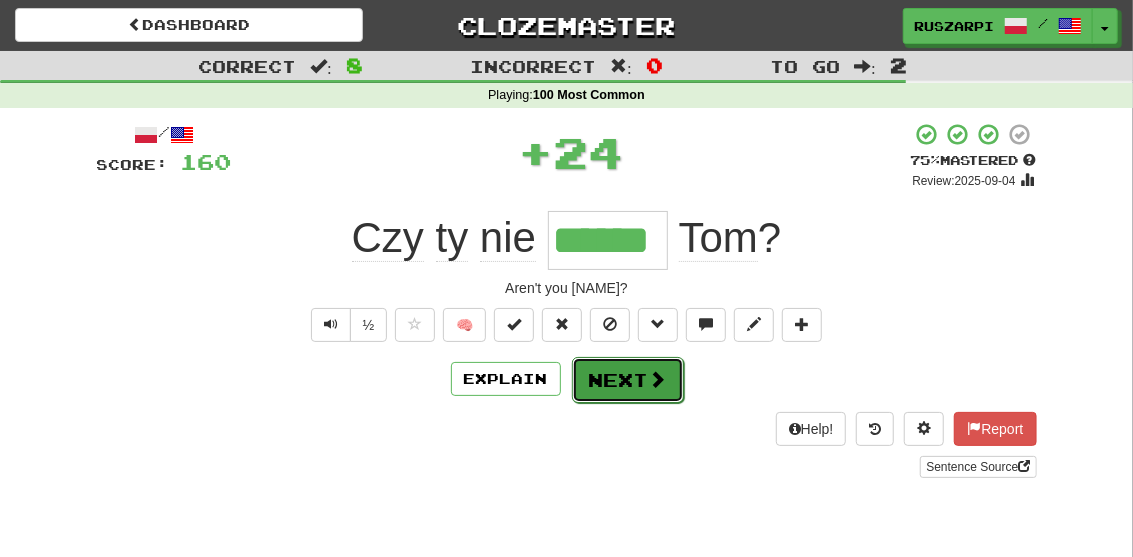 click on "Next" at bounding box center [628, 380] 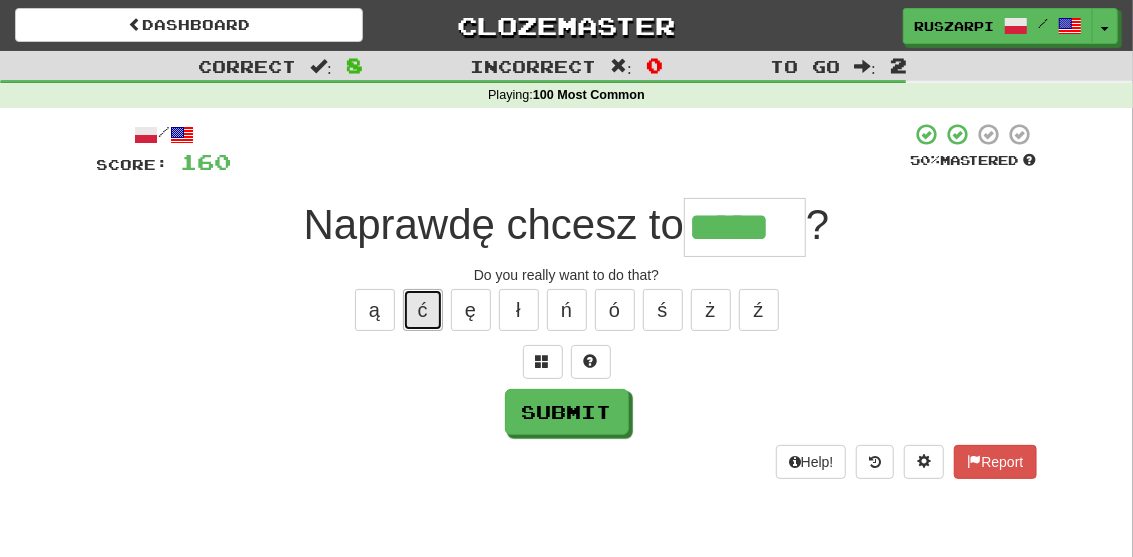click on "ć" at bounding box center [423, 310] 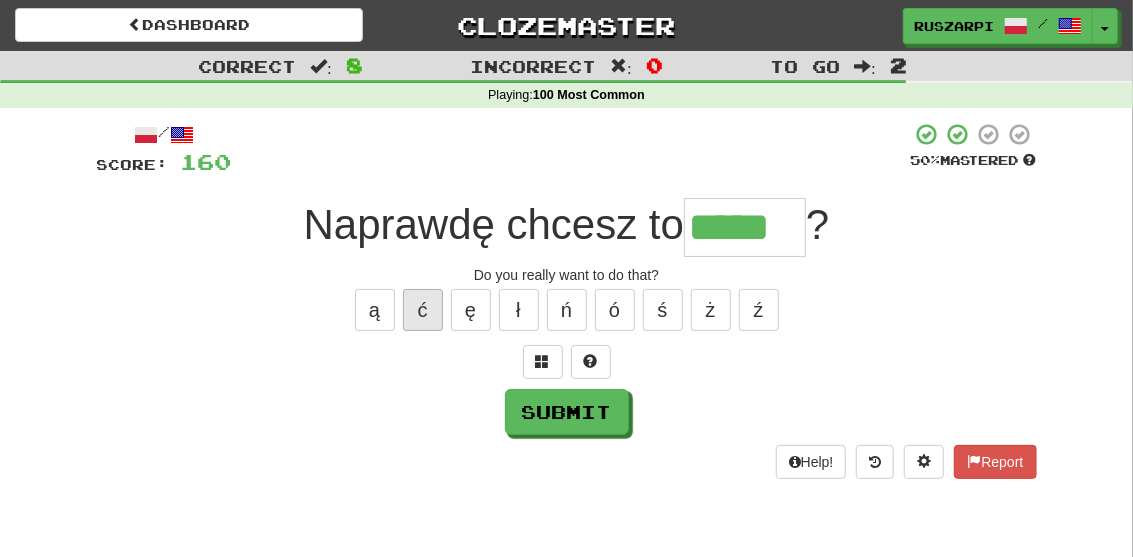 type on "******" 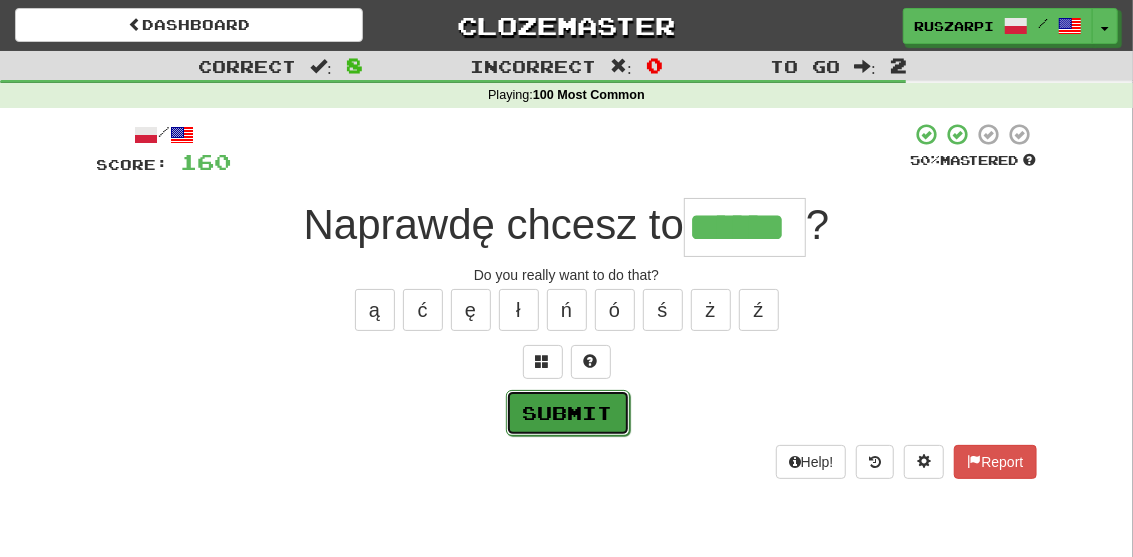 click on "Submit" at bounding box center (568, 413) 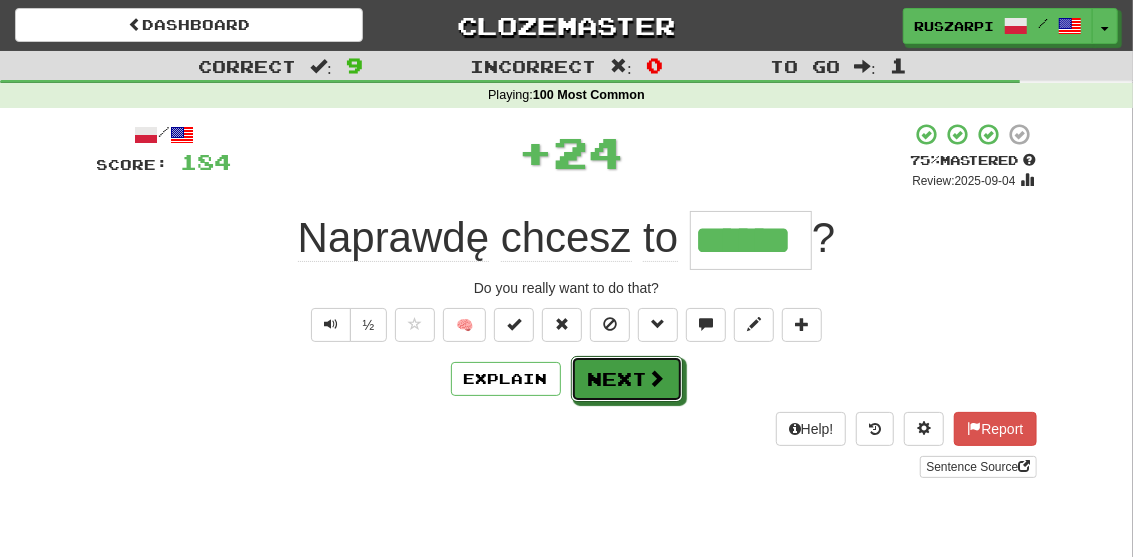 click on "Next" at bounding box center [627, 379] 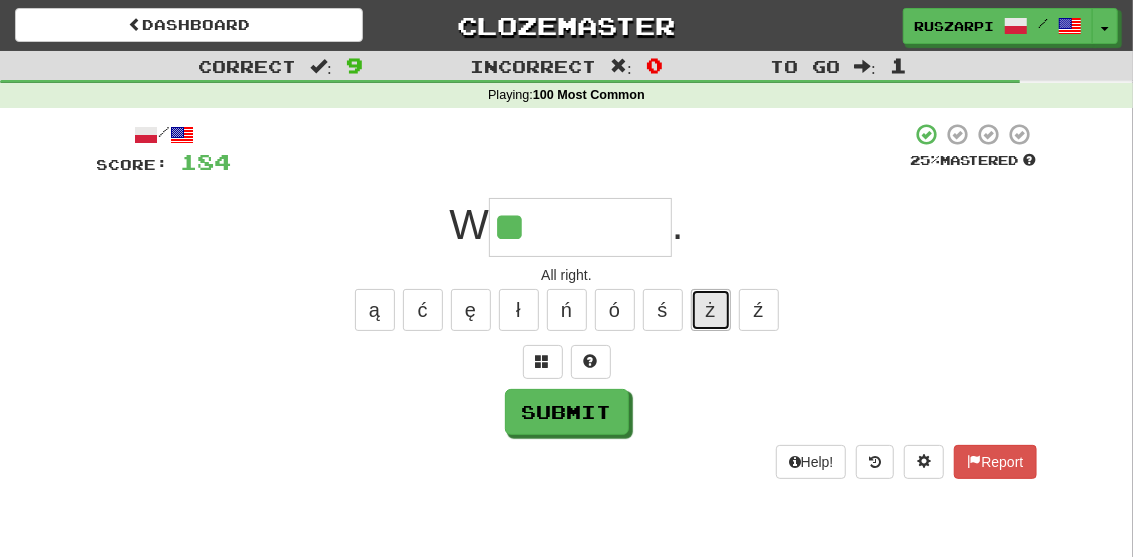 click on "ż" at bounding box center (711, 310) 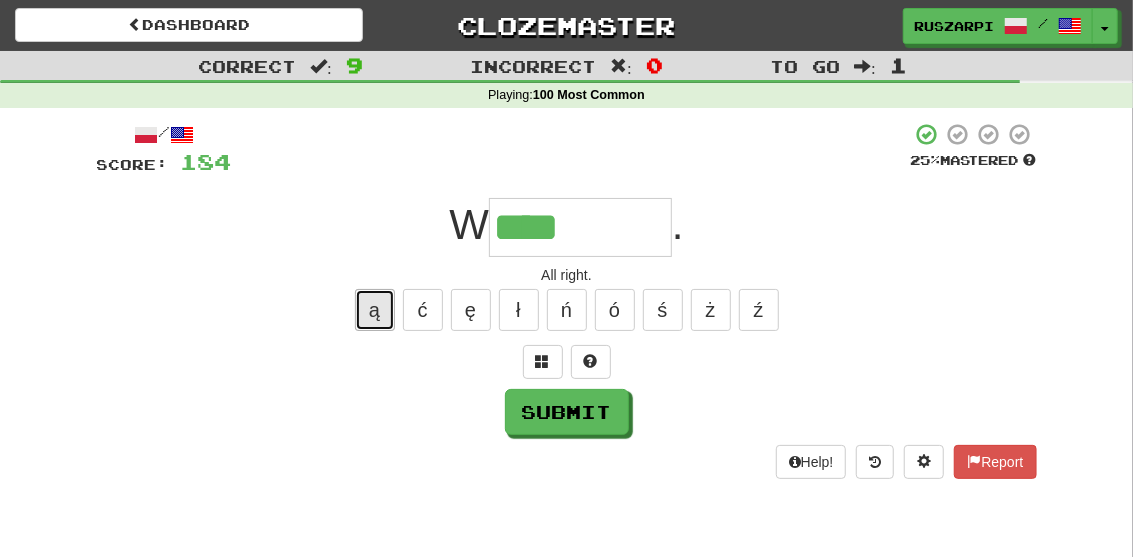 click on "ą" at bounding box center [375, 310] 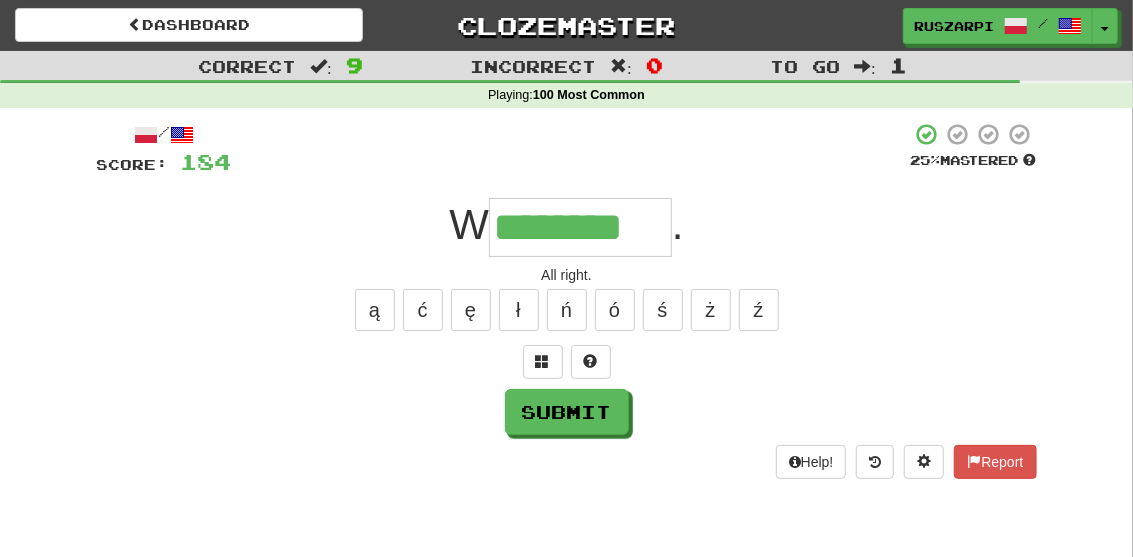 type on "********" 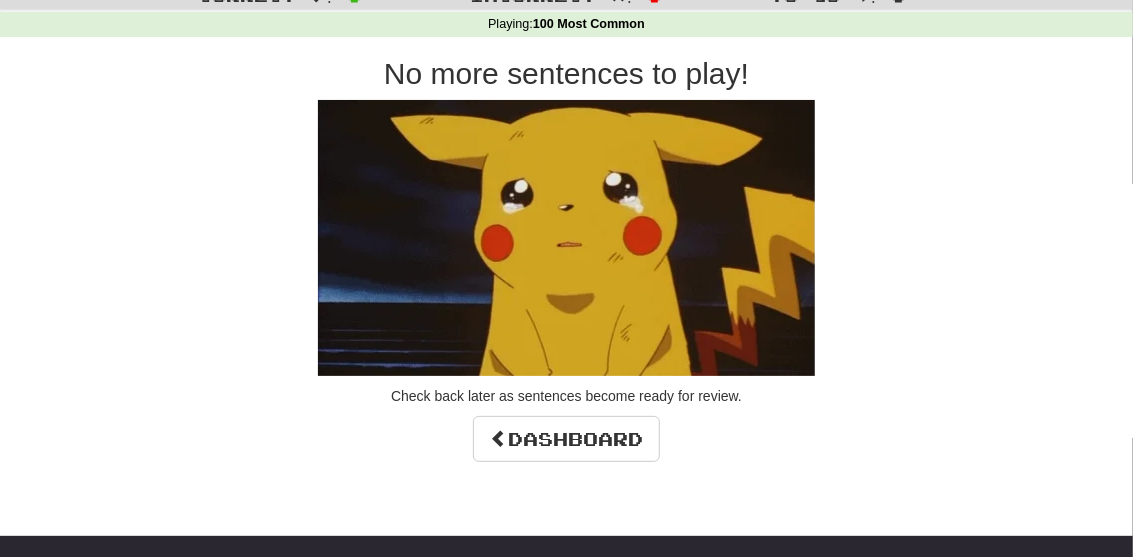 scroll, scrollTop: 133, scrollLeft: 0, axis: vertical 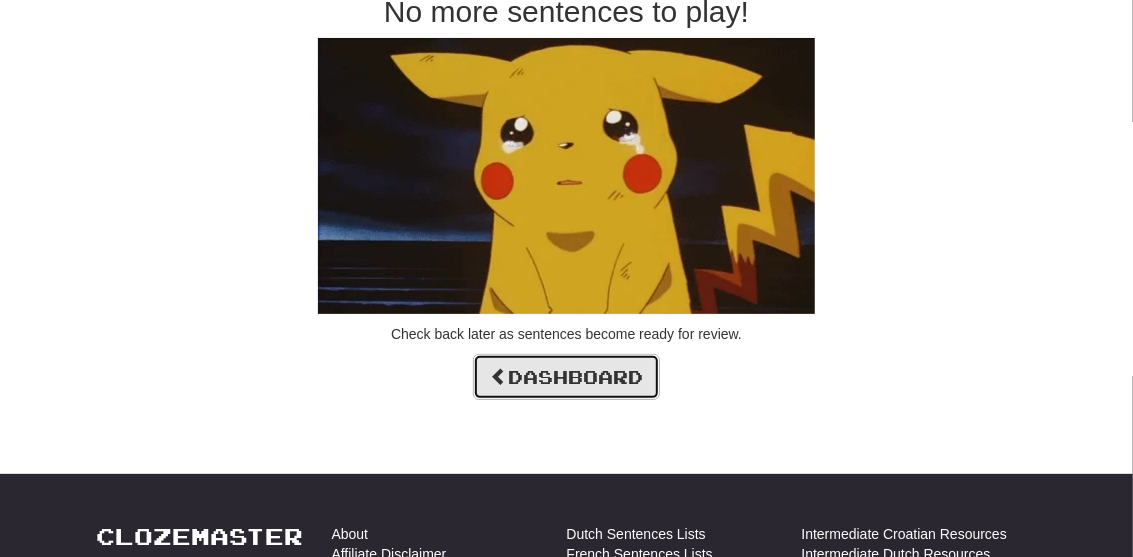 click on "Dashboard" at bounding box center (566, 377) 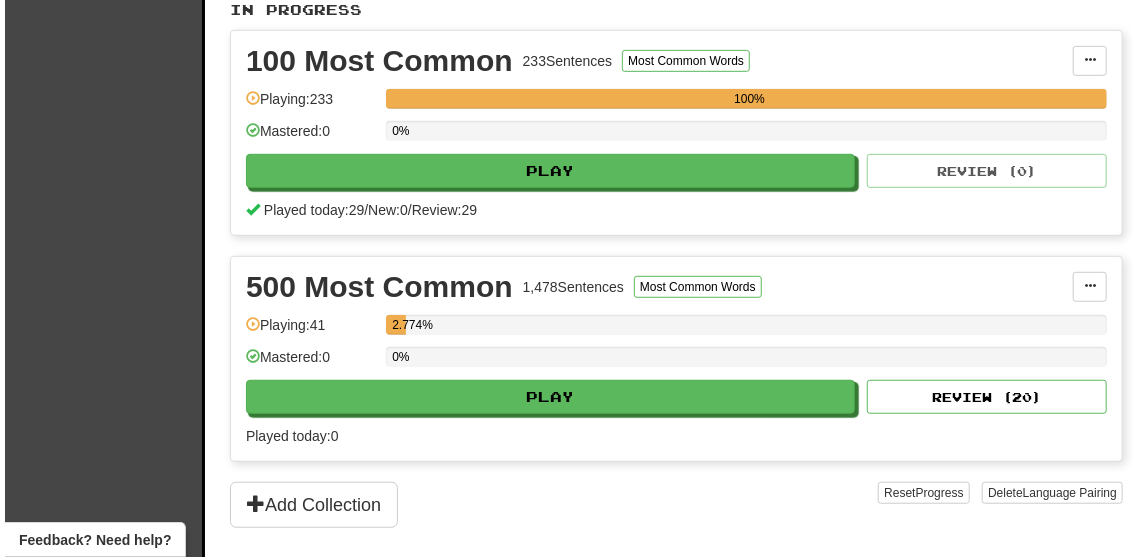 scroll, scrollTop: 533, scrollLeft: 0, axis: vertical 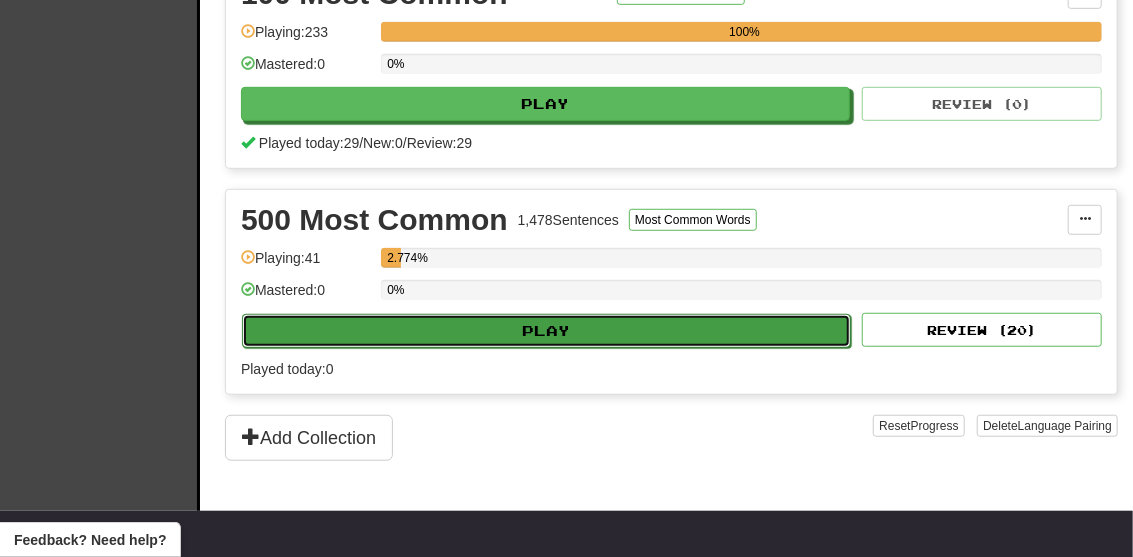 click on "Play" at bounding box center (546, 331) 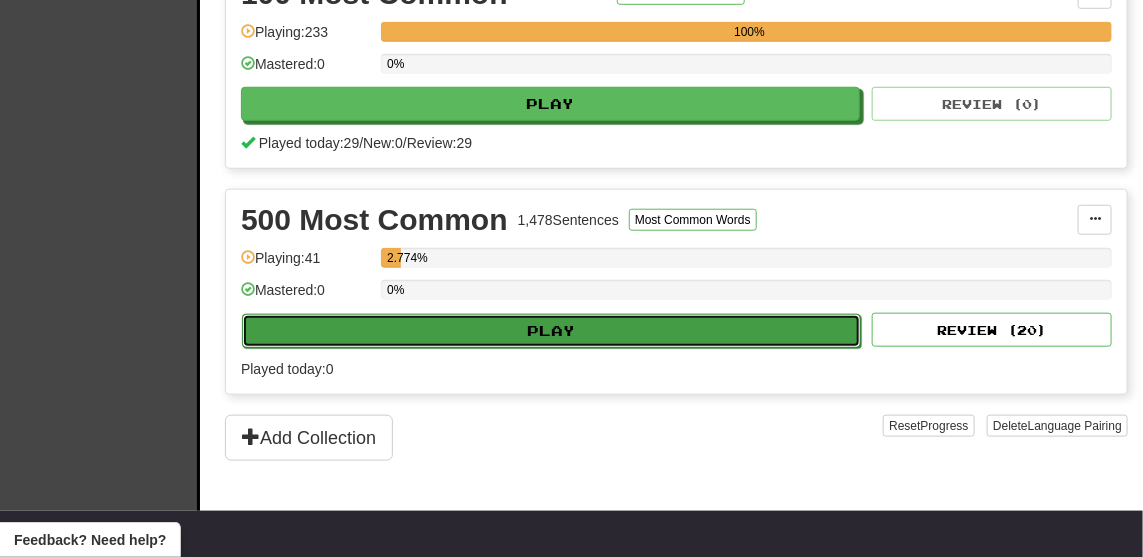 select on "**" 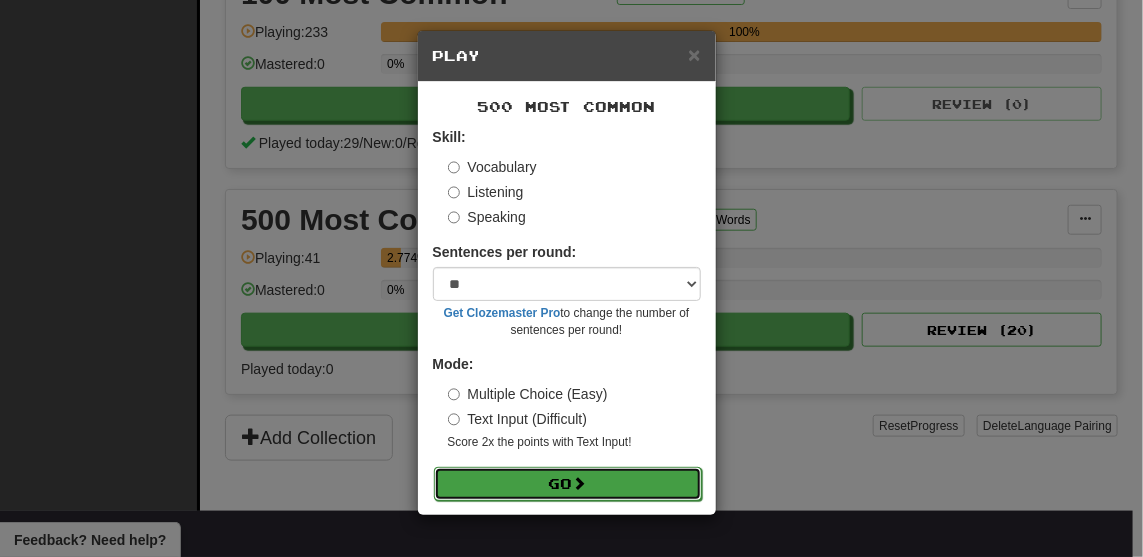 click at bounding box center (580, 483) 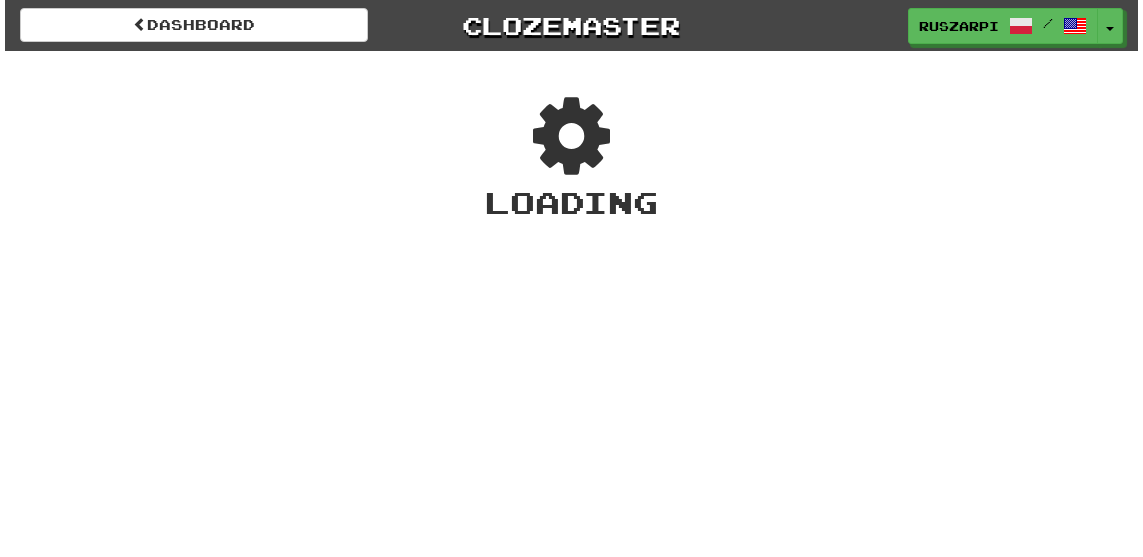 scroll, scrollTop: 0, scrollLeft: 0, axis: both 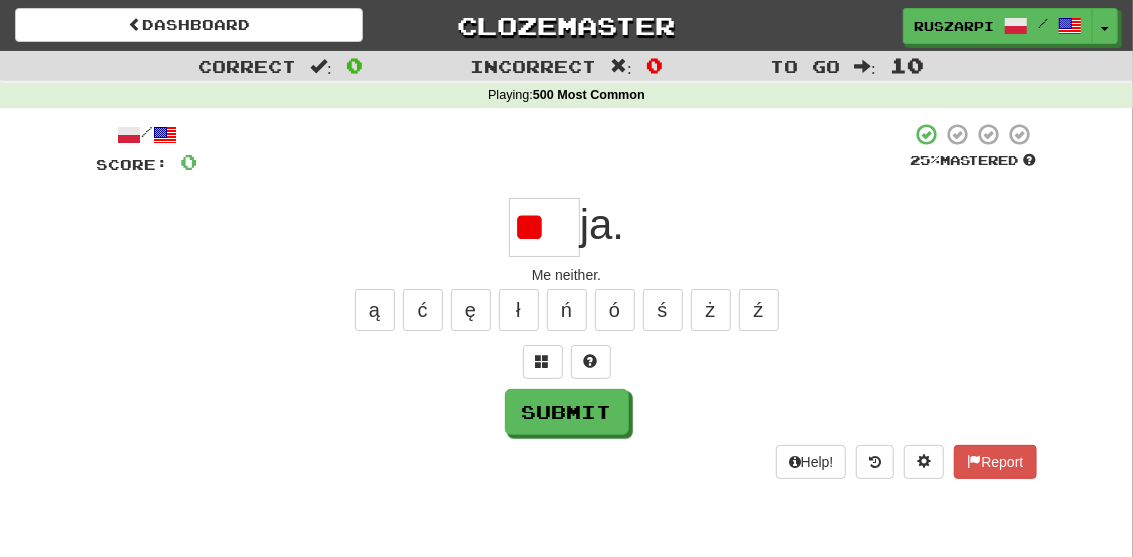 type on "*" 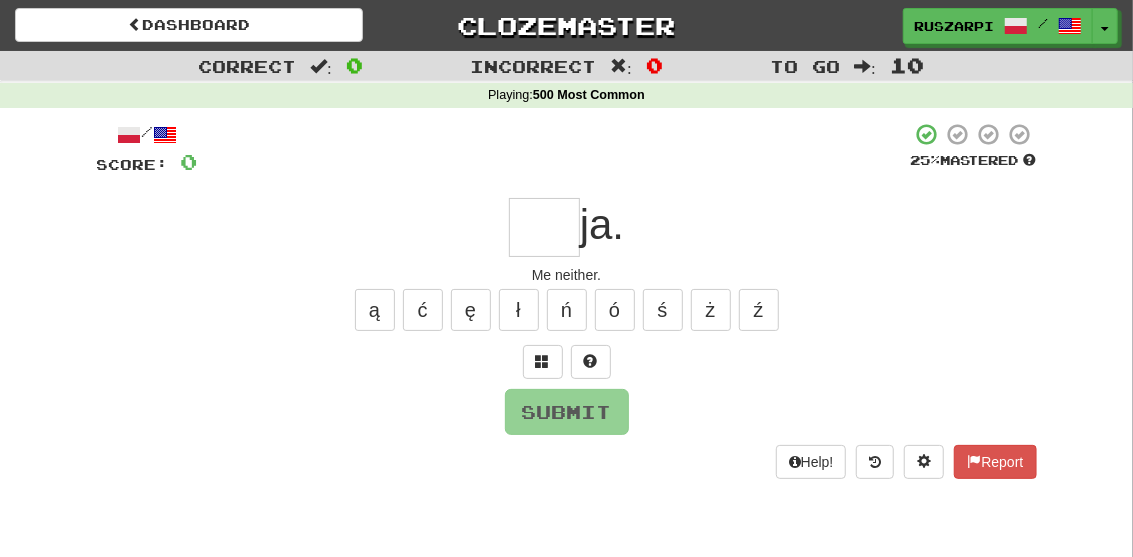 type on "*" 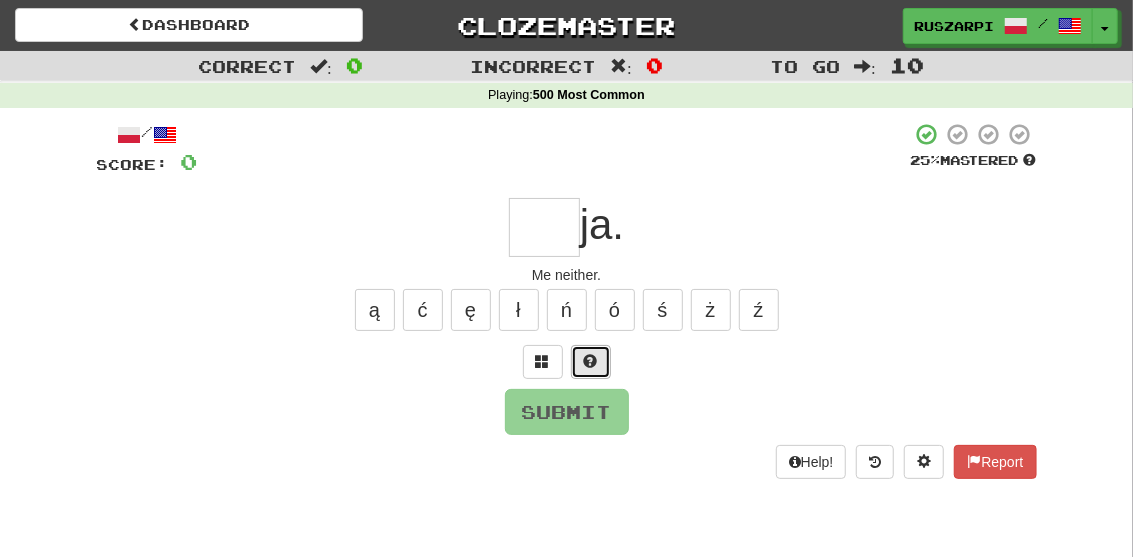 click at bounding box center (591, 362) 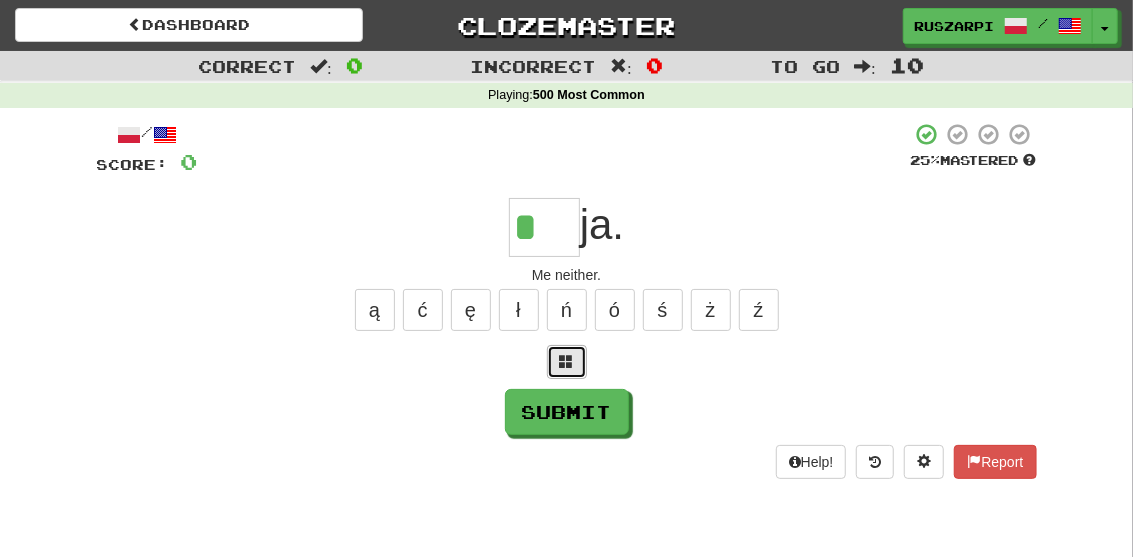 click at bounding box center (567, 361) 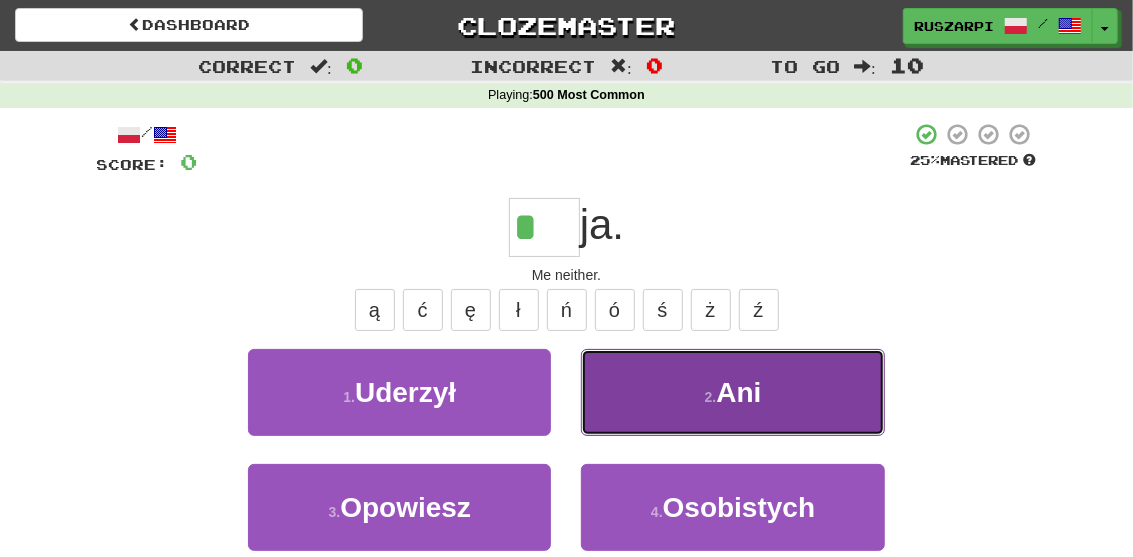 click on "2 .  Ani" at bounding box center [732, 392] 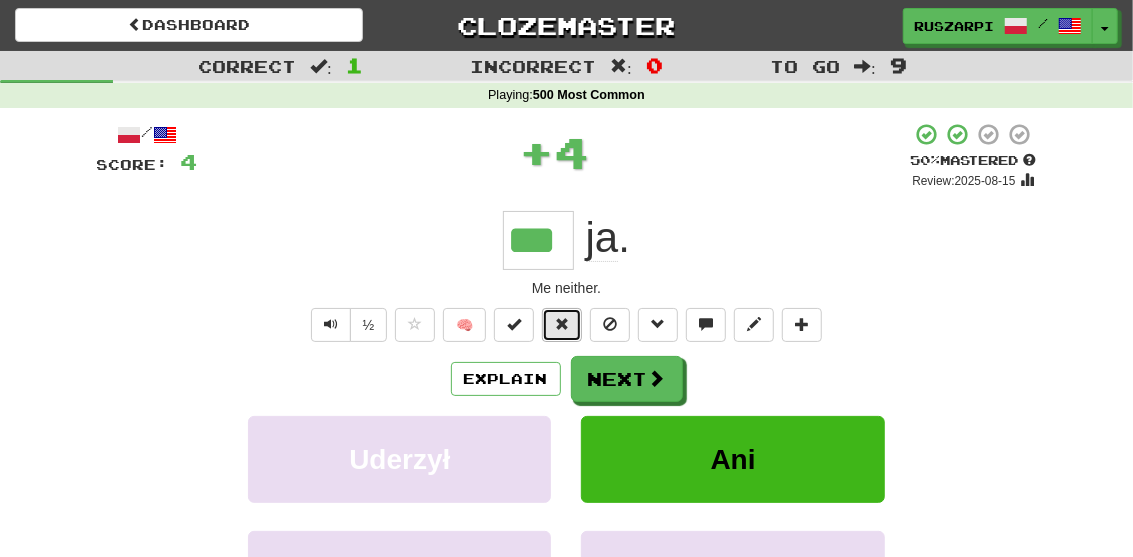 click at bounding box center [562, 324] 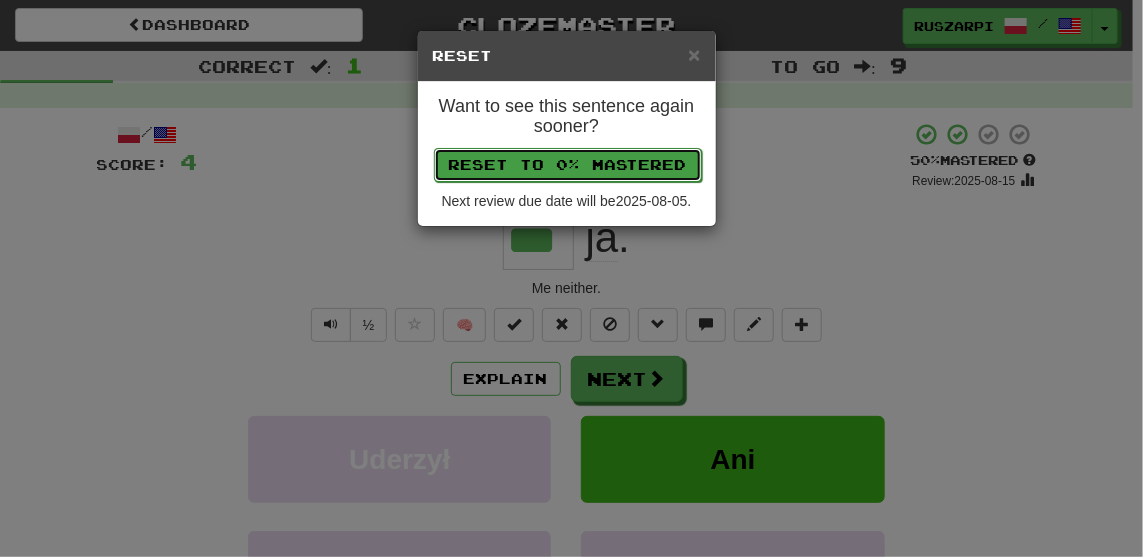 click on "Reset to 0% Mastered" at bounding box center (568, 165) 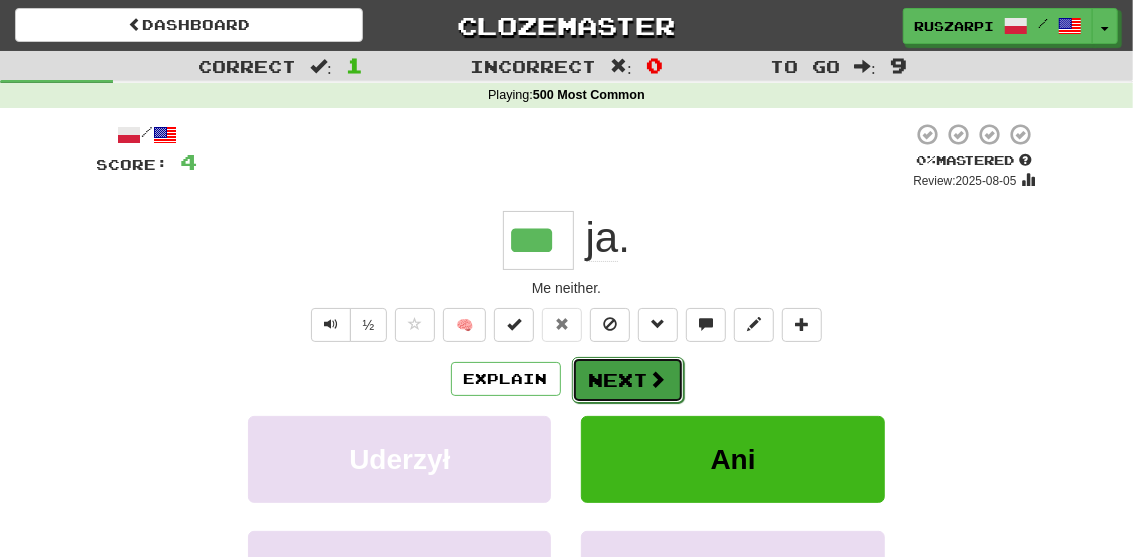 click on "Next" at bounding box center [628, 380] 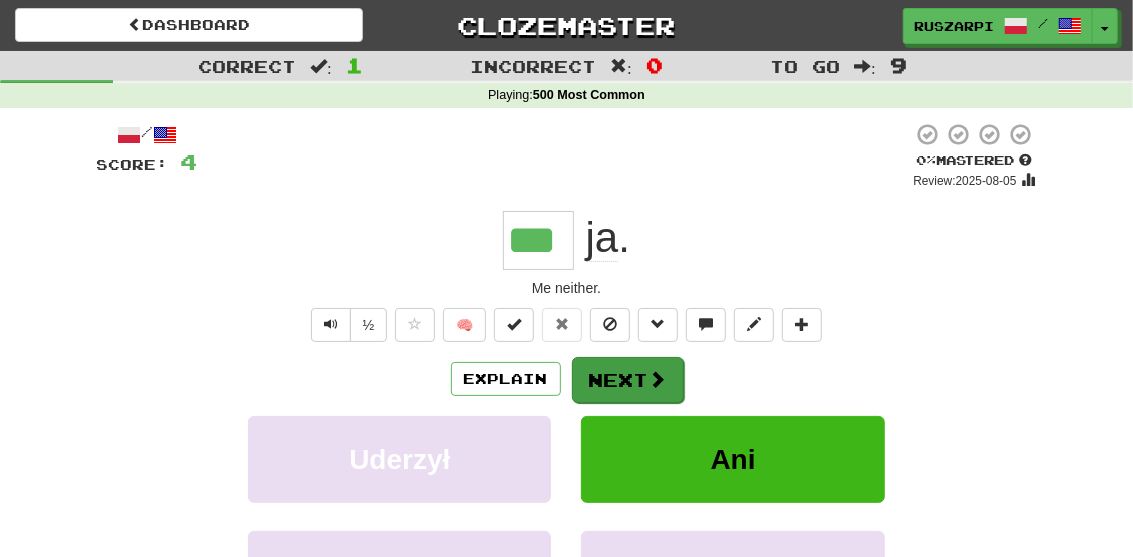 type 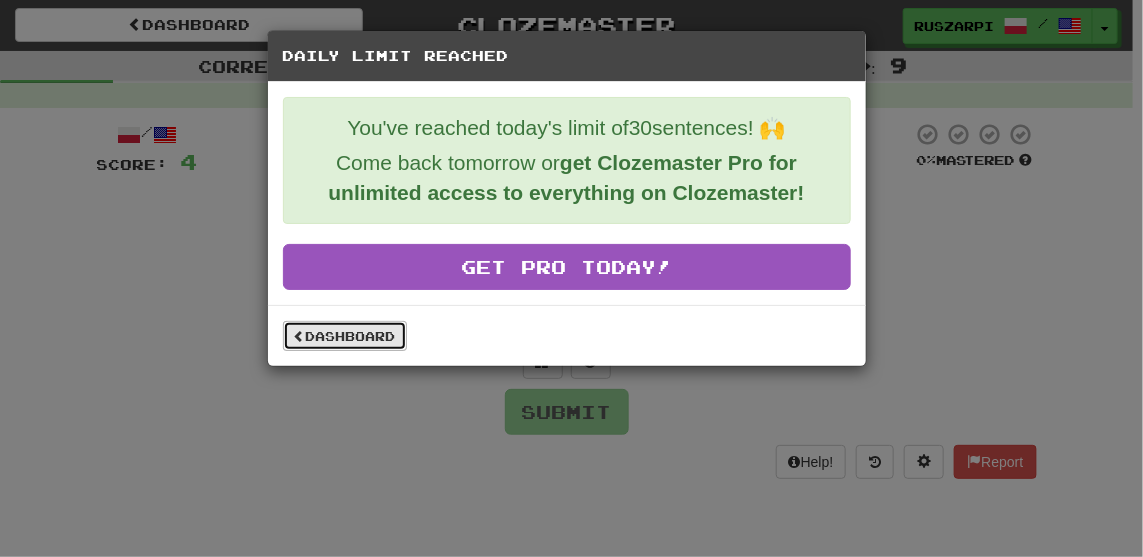 click on "Dashboard" at bounding box center [345, 336] 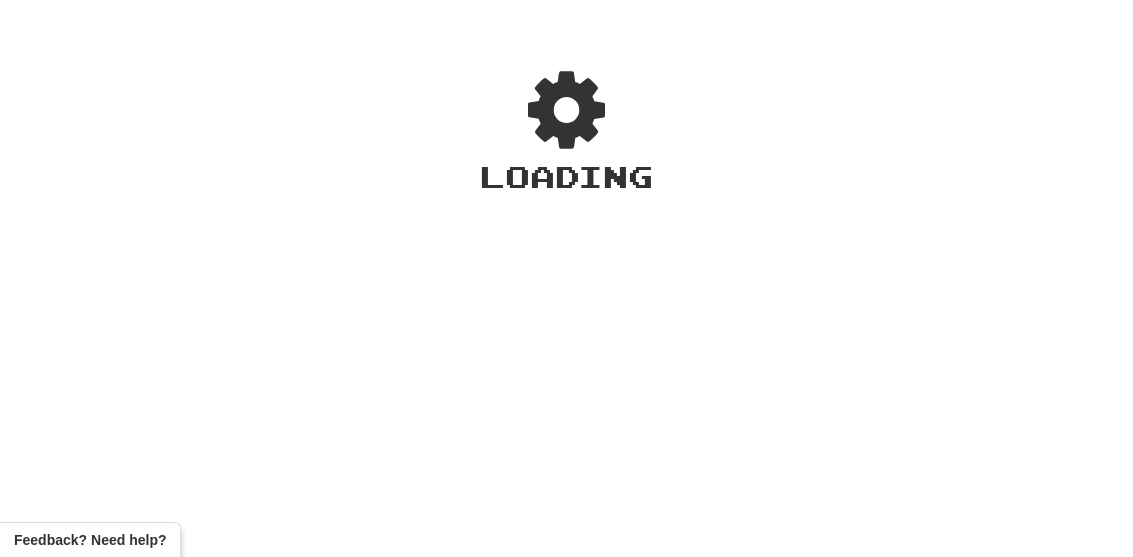 scroll, scrollTop: 0, scrollLeft: 0, axis: both 